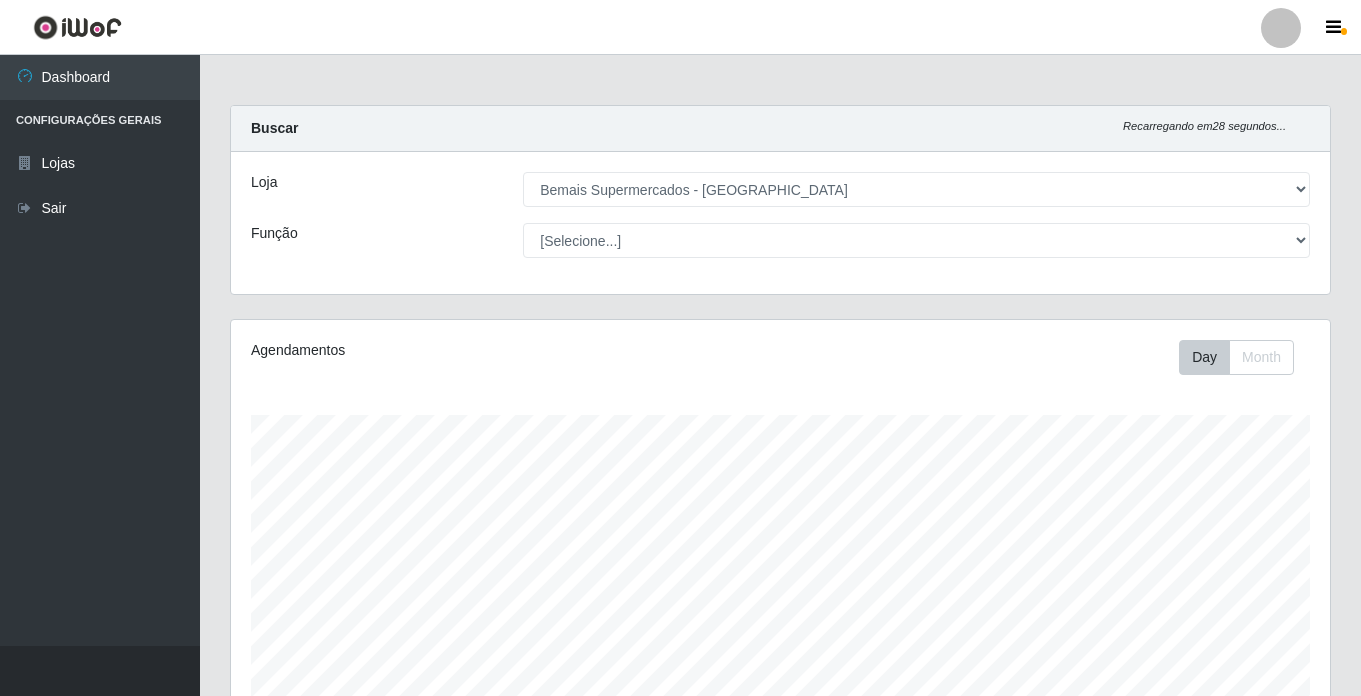 select on "250" 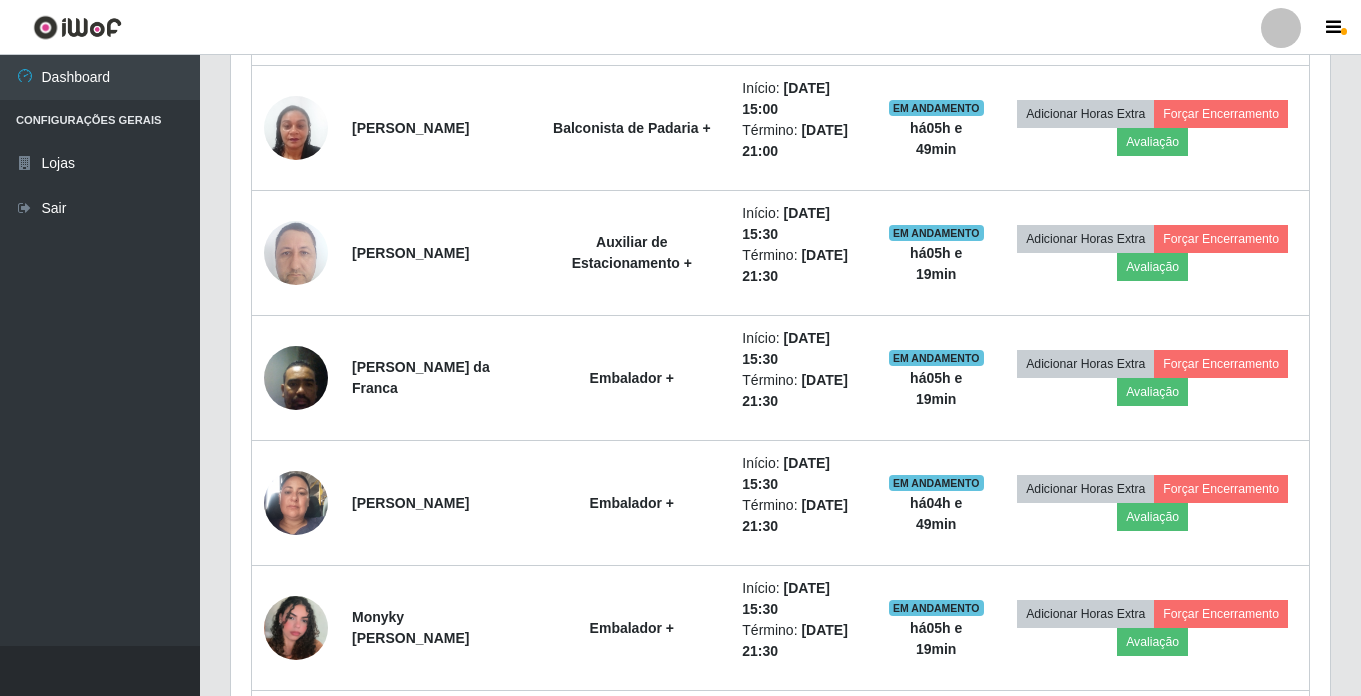 scroll, scrollTop: 1176, scrollLeft: 0, axis: vertical 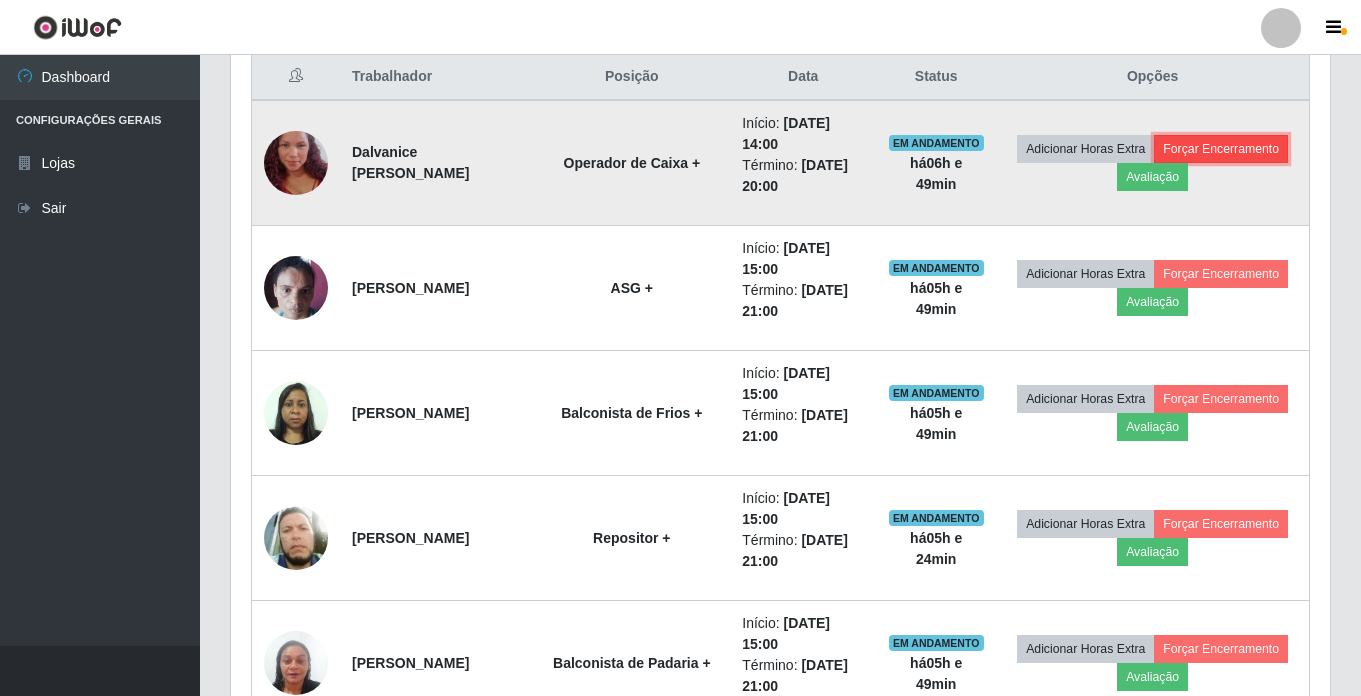 click on "Forçar Encerramento" at bounding box center [1221, 149] 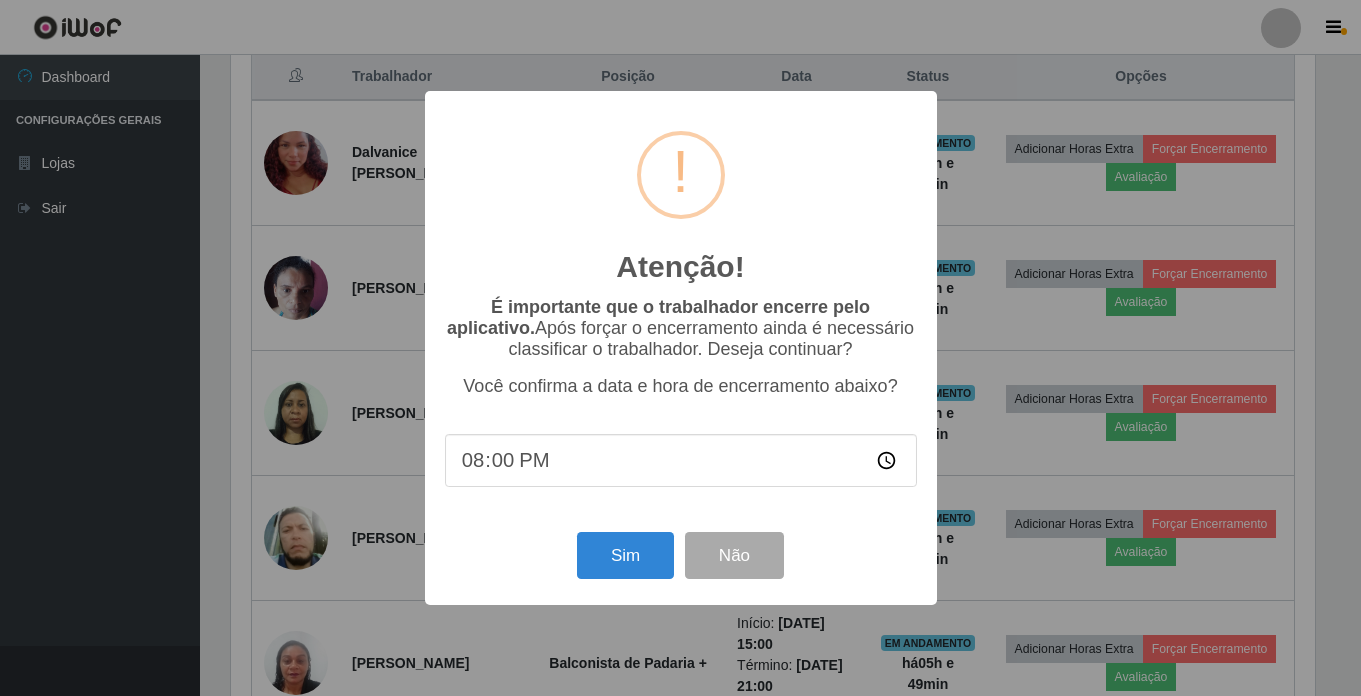 scroll, scrollTop: 999585, scrollLeft: 998911, axis: both 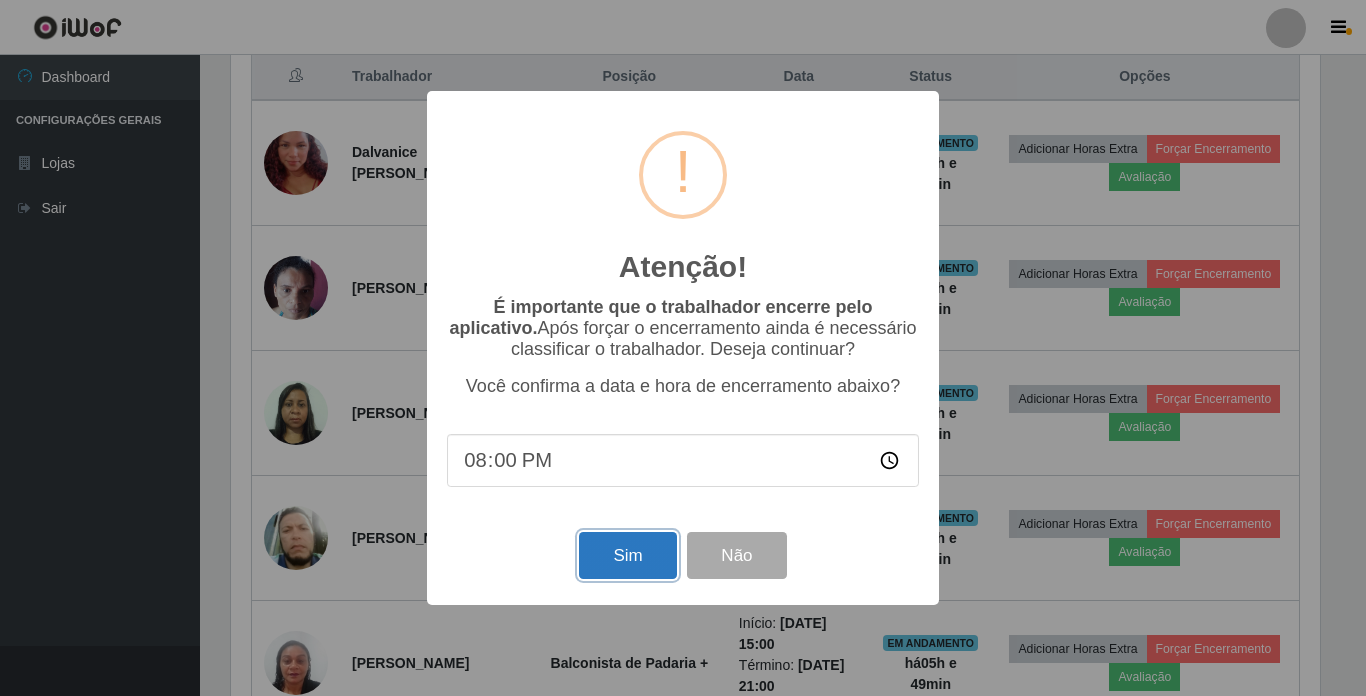click on "Sim" at bounding box center (627, 555) 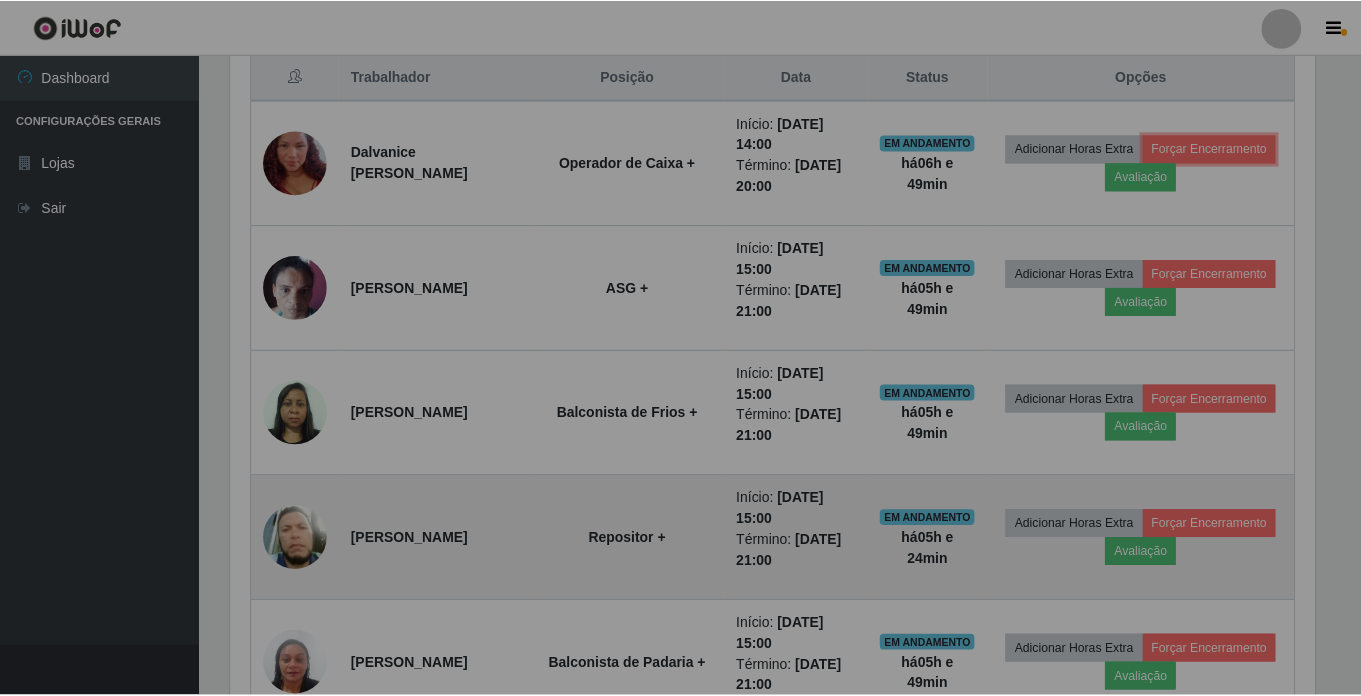 scroll, scrollTop: 999585, scrollLeft: 998901, axis: both 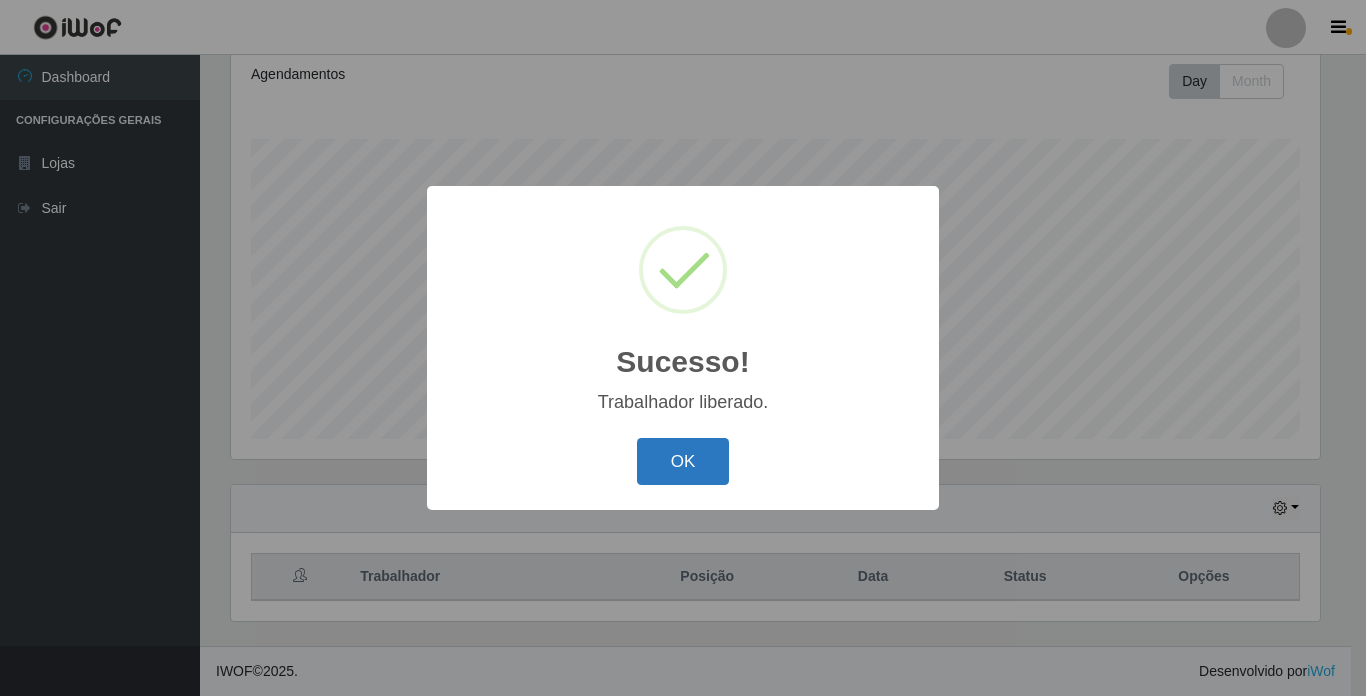 click on "OK" at bounding box center (683, 461) 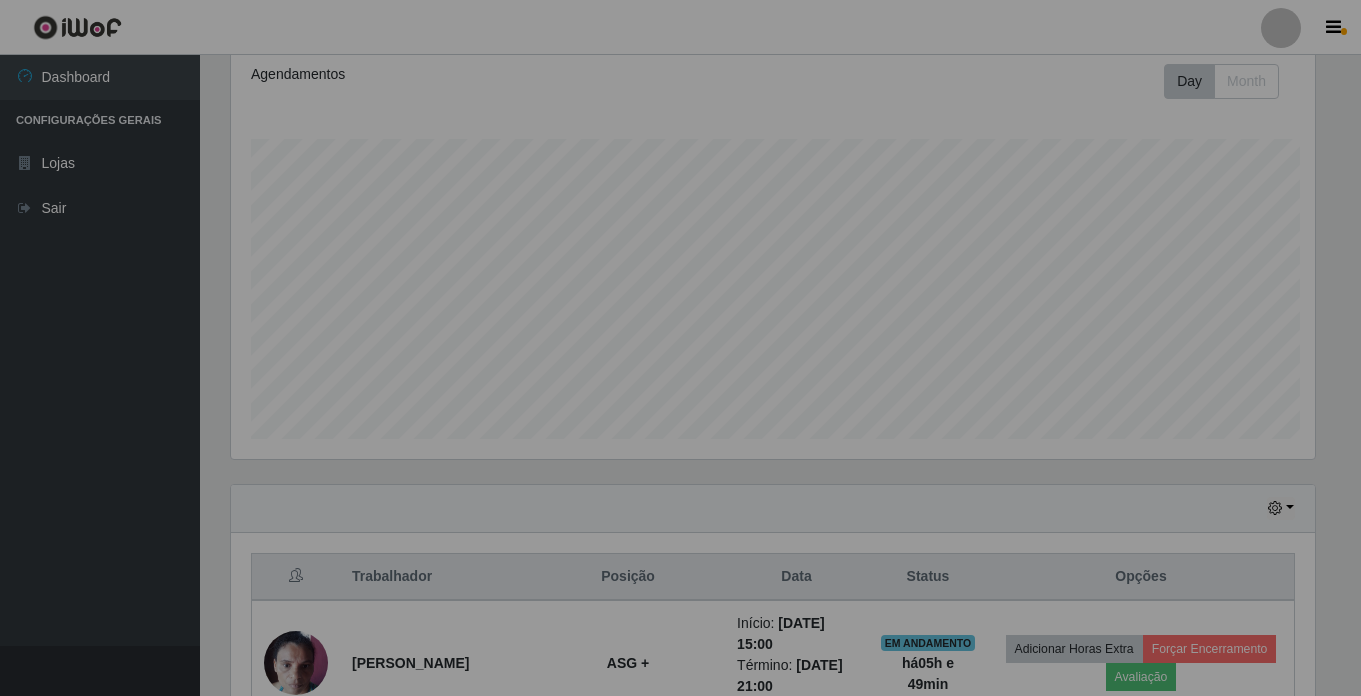 scroll, scrollTop: 999585, scrollLeft: 998901, axis: both 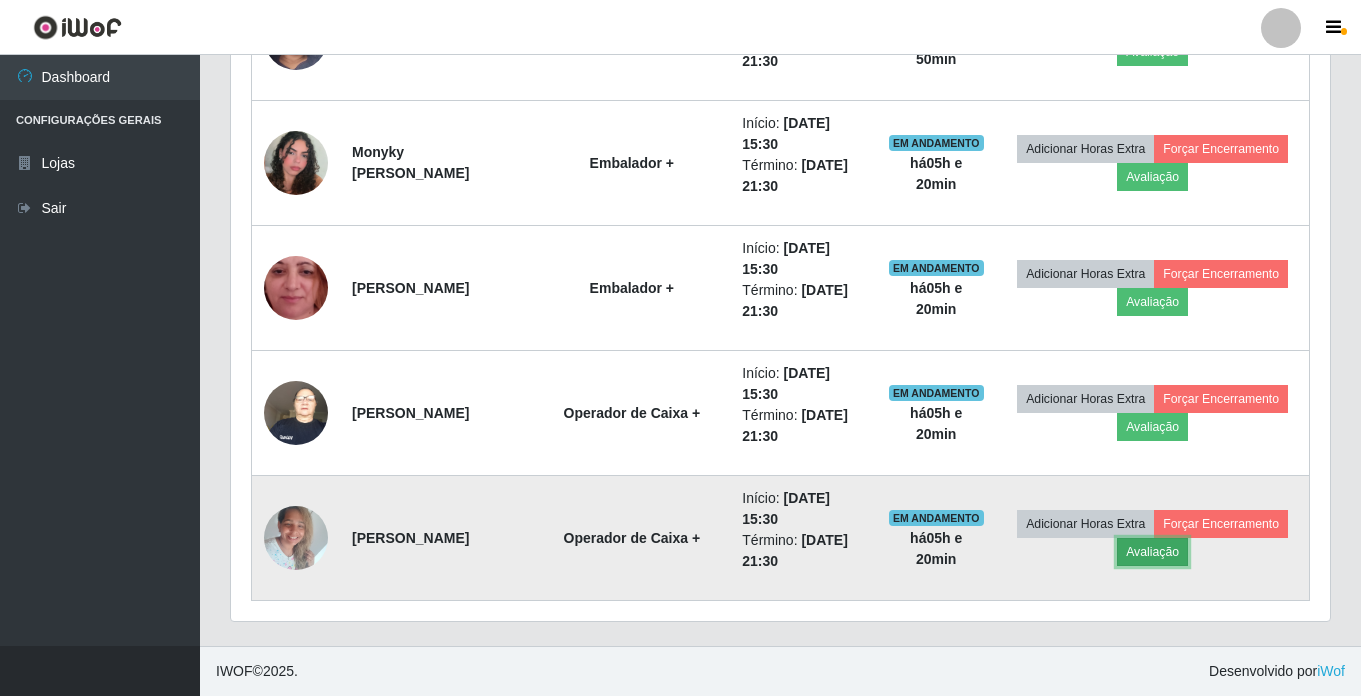 click on "Avaliação" at bounding box center (1152, 552) 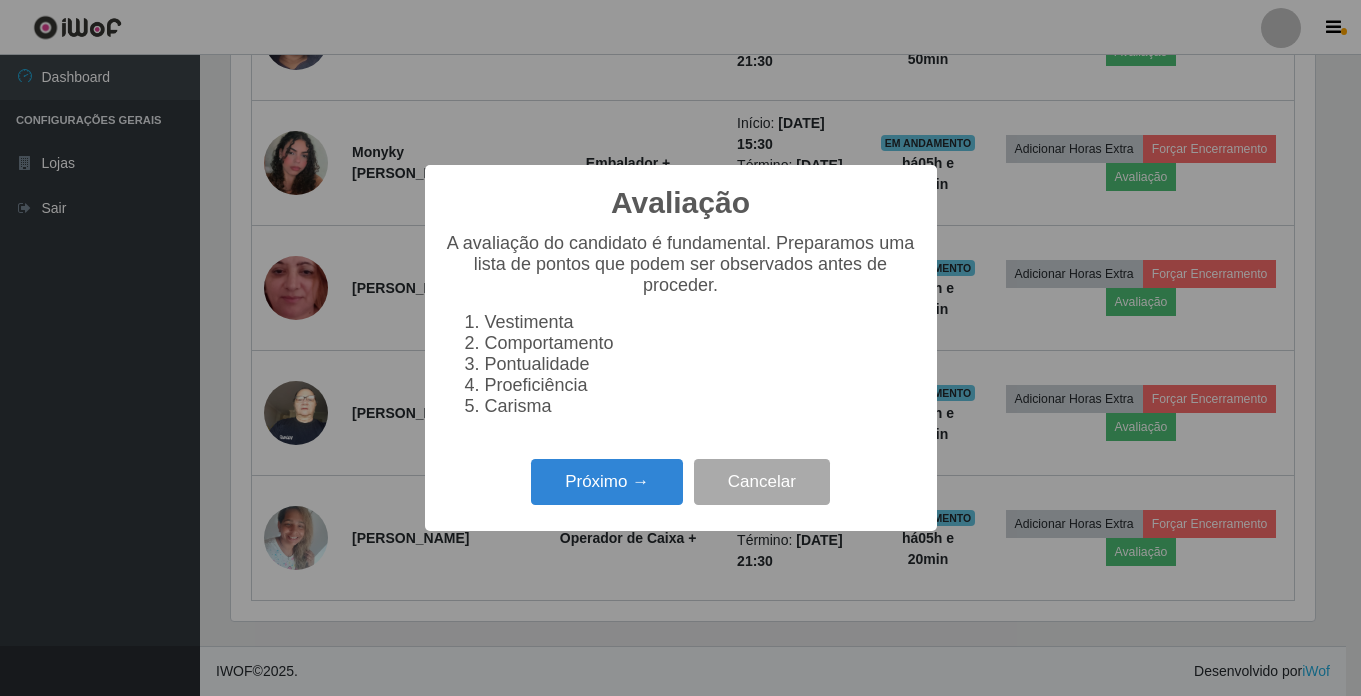 scroll, scrollTop: 999585, scrollLeft: 998911, axis: both 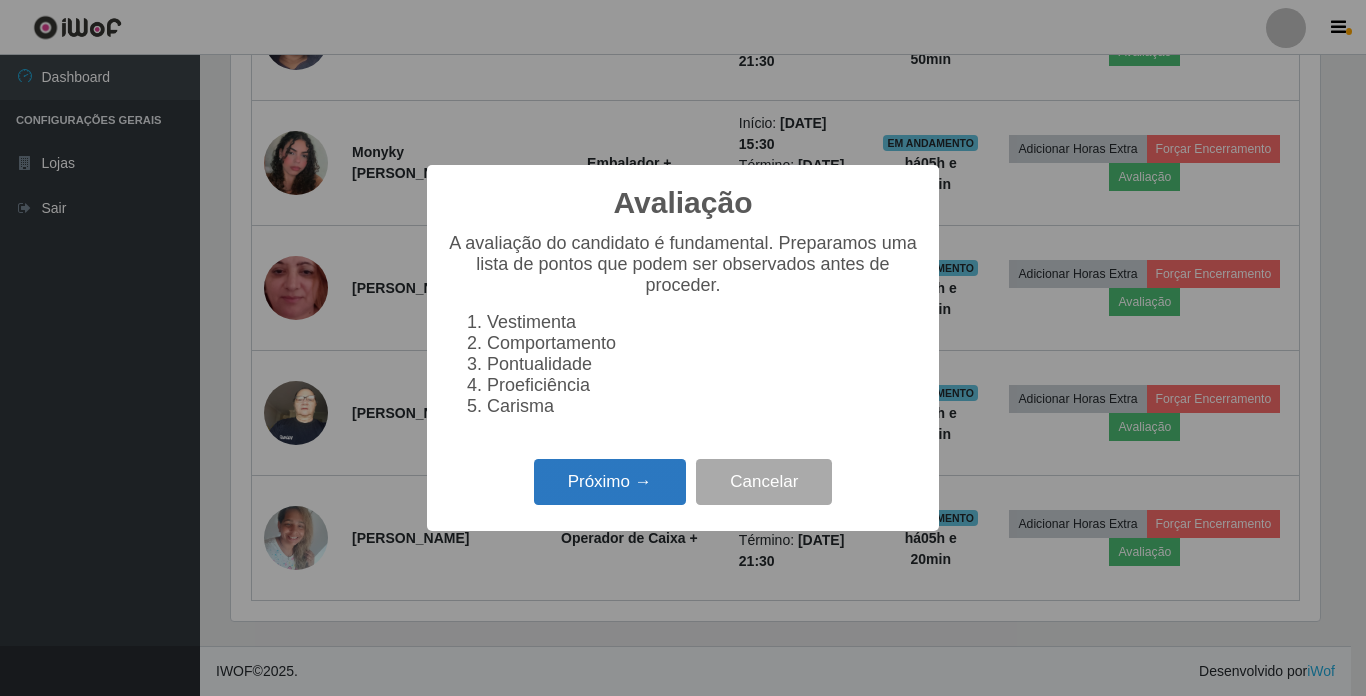 click on "Próximo →" at bounding box center [610, 482] 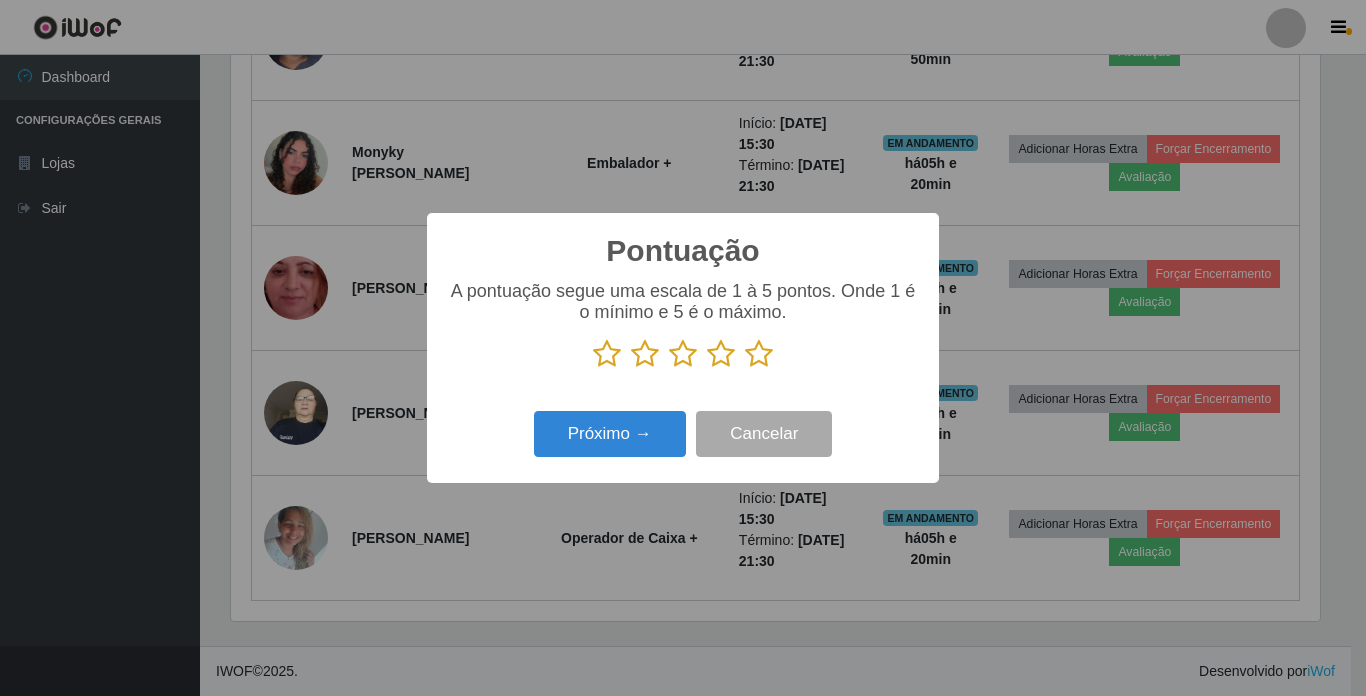 click at bounding box center (607, 354) 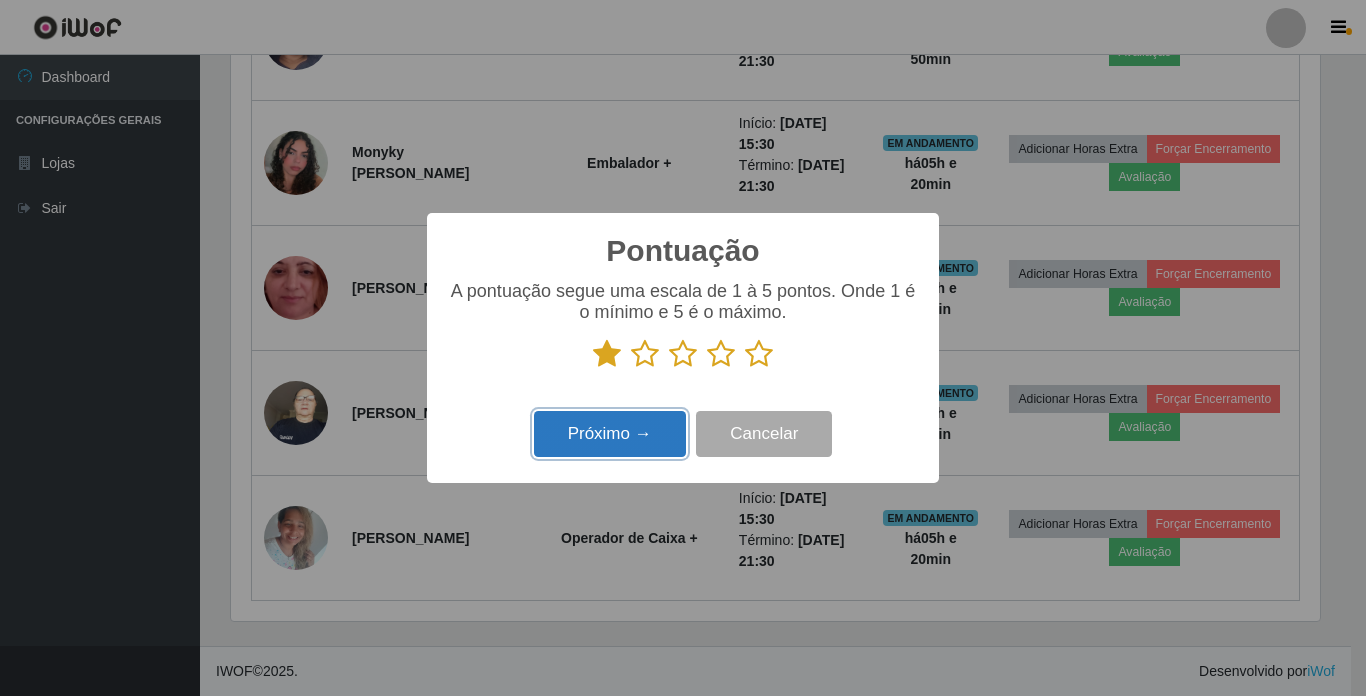 click on "Próximo →" at bounding box center [610, 434] 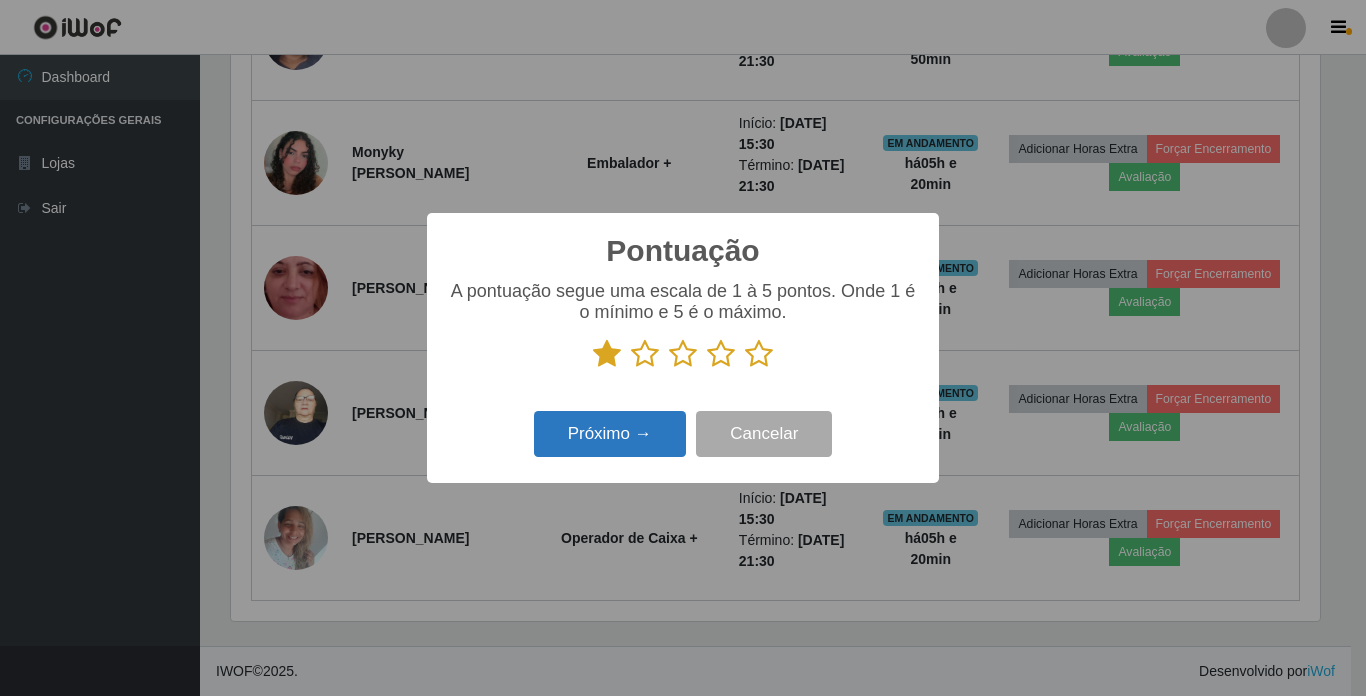 scroll, scrollTop: 999585, scrollLeft: 998911, axis: both 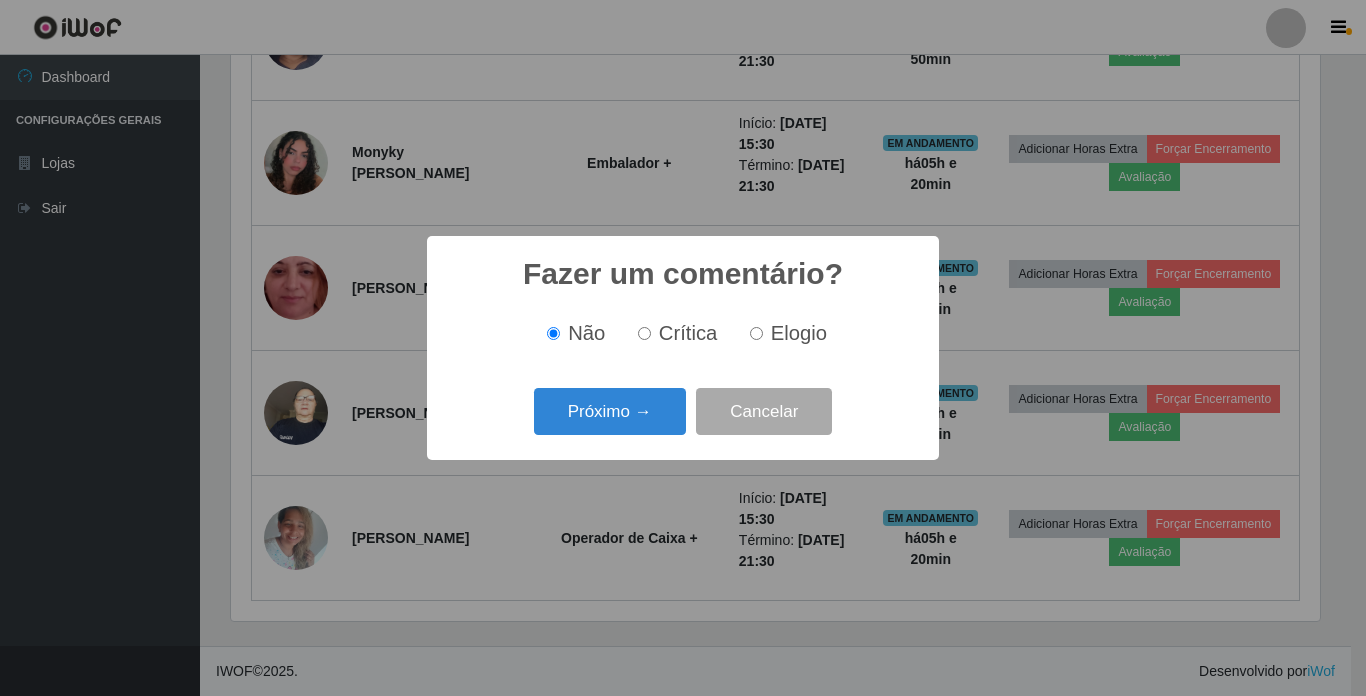 drag, startPoint x: 645, startPoint y: 336, endPoint x: 637, endPoint y: 357, distance: 22.472204 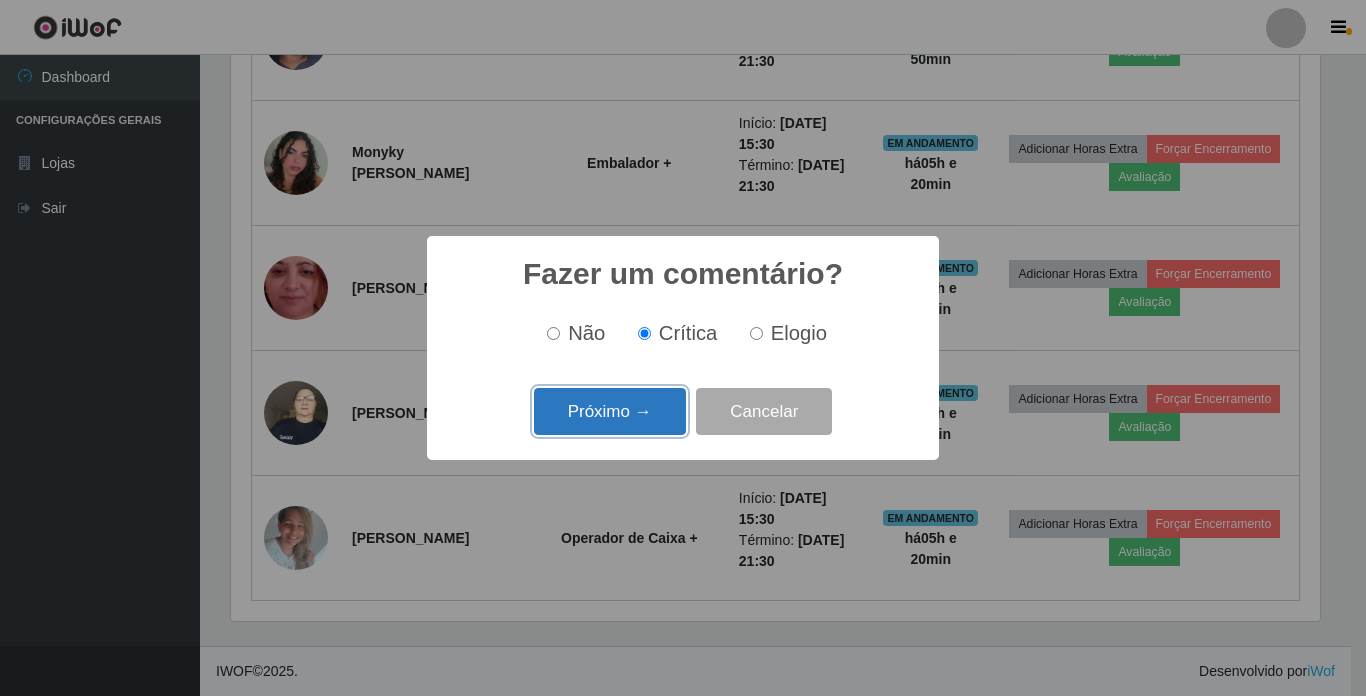 click on "Próximo →" at bounding box center [610, 411] 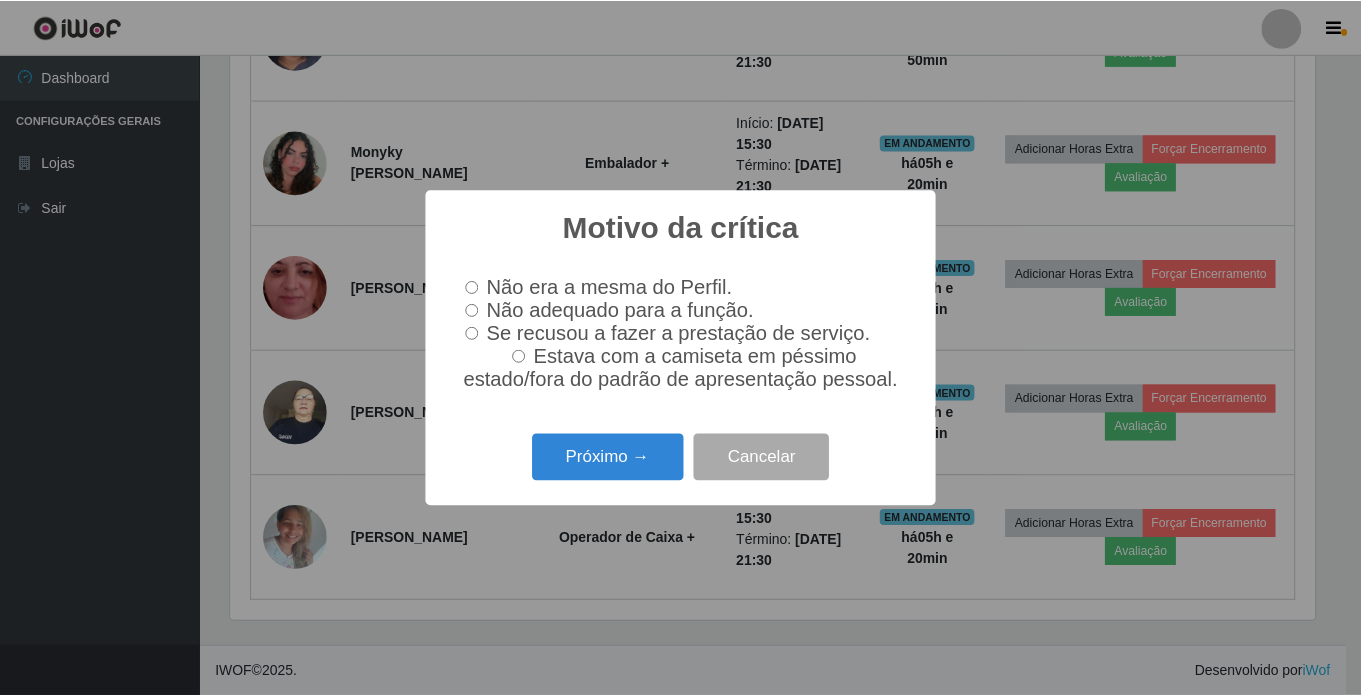 scroll, scrollTop: 999585, scrollLeft: 998911, axis: both 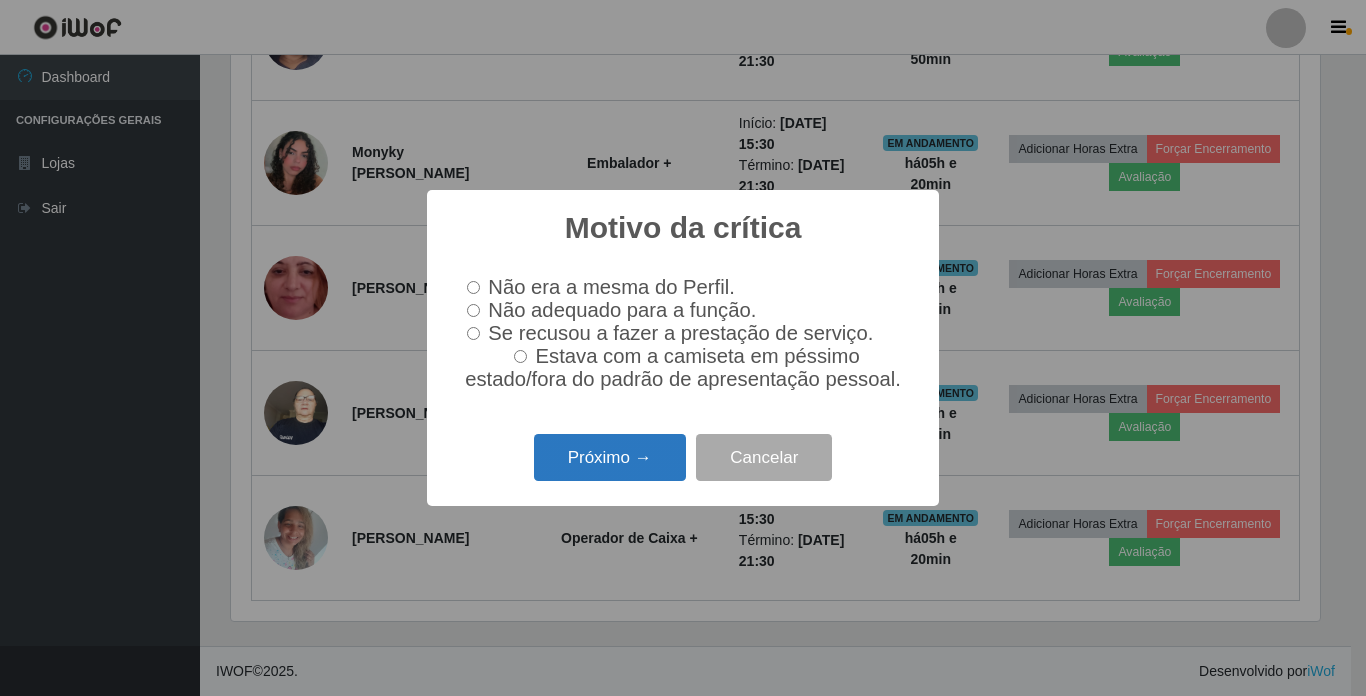 click on "Próximo →" at bounding box center [610, 457] 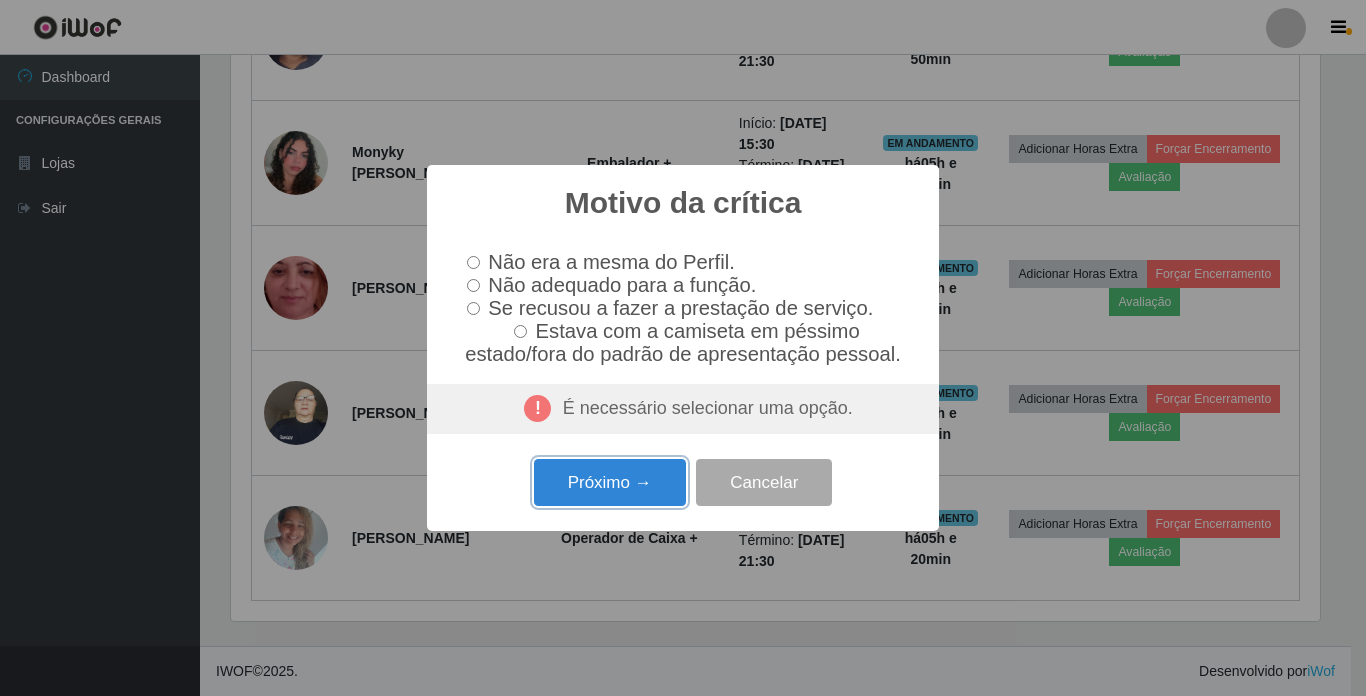 drag, startPoint x: 591, startPoint y: 479, endPoint x: 629, endPoint y: 442, distance: 53.037724 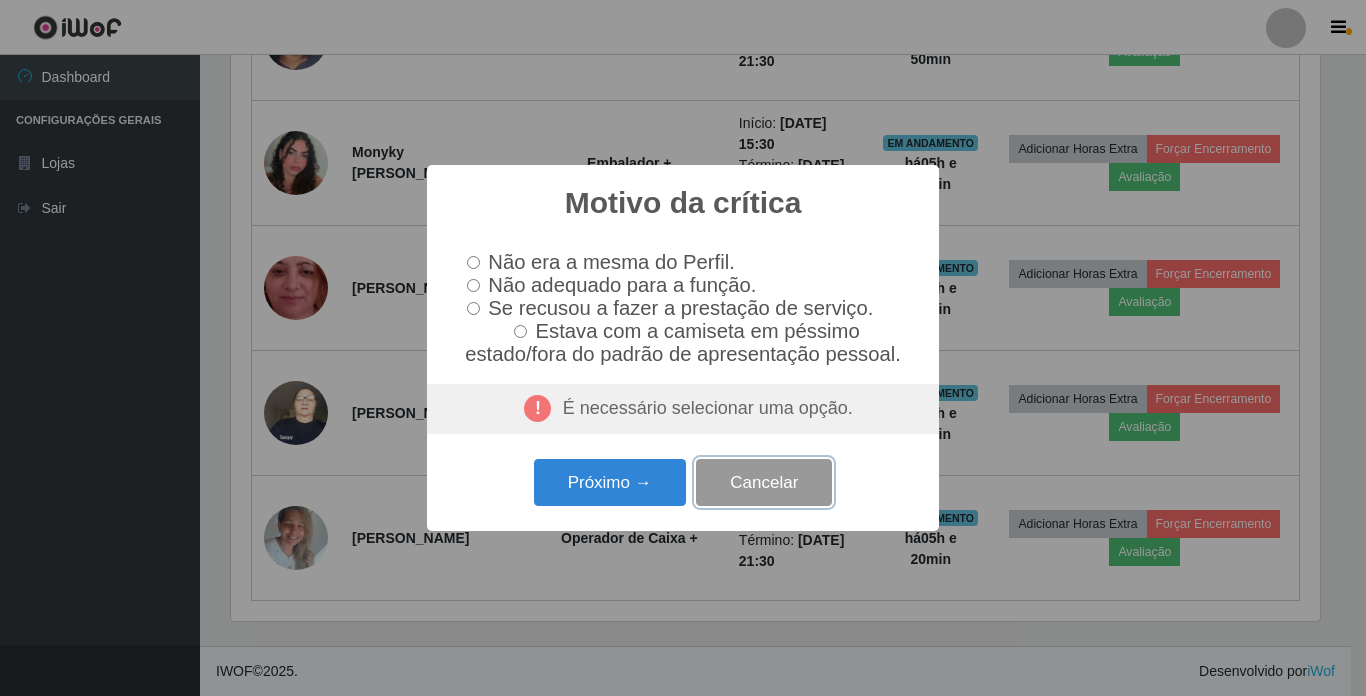 click on "Cancelar" at bounding box center (764, 482) 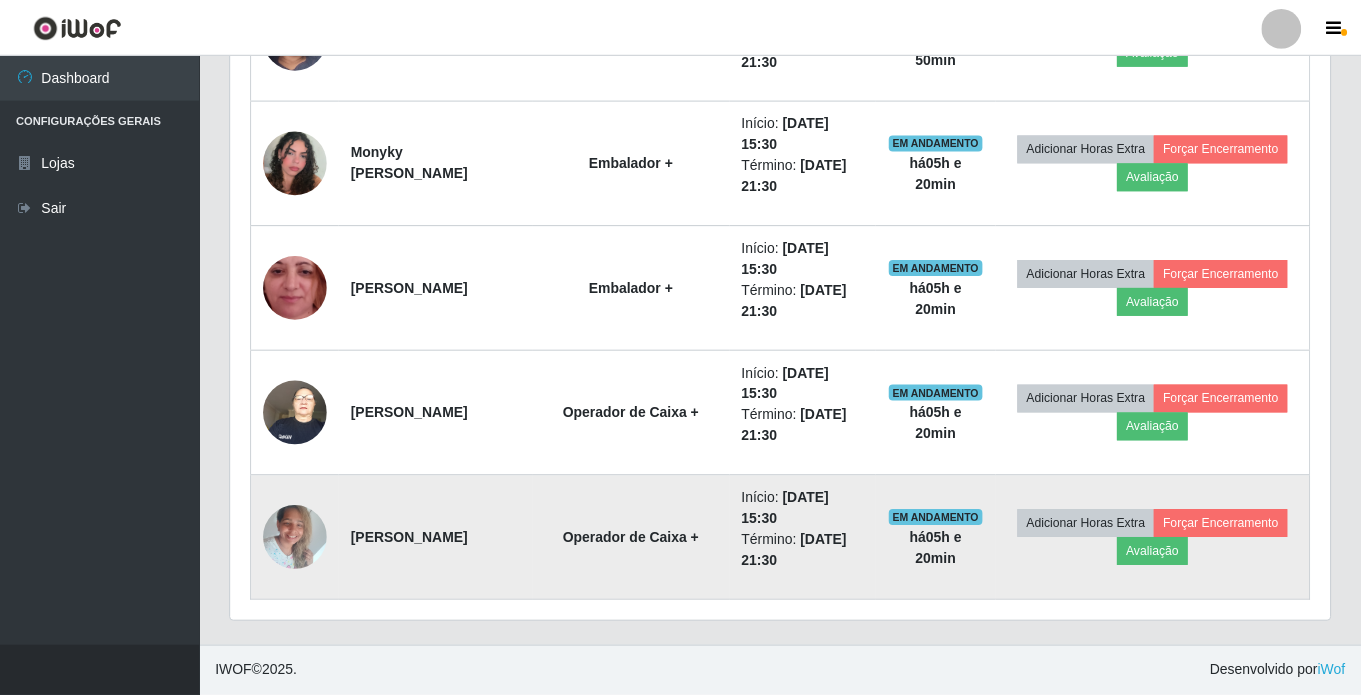 scroll, scrollTop: 999585, scrollLeft: 998901, axis: both 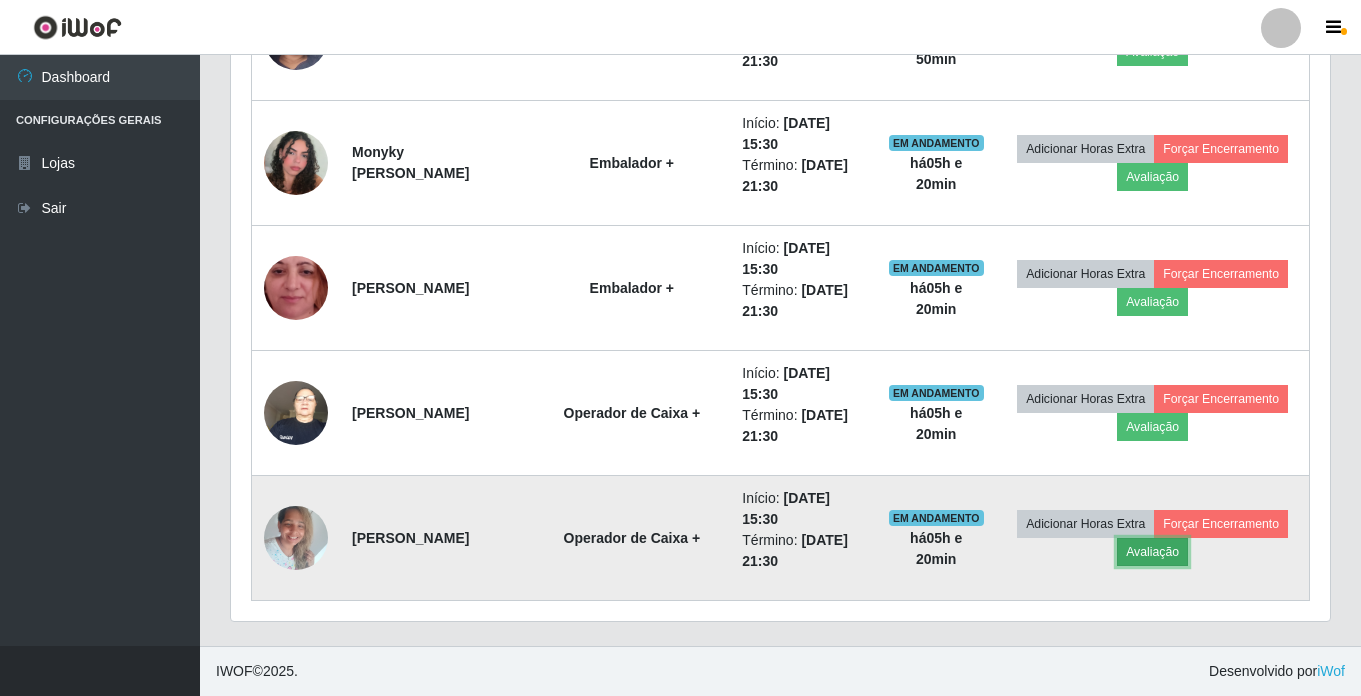 click on "Avaliação" at bounding box center (1152, 552) 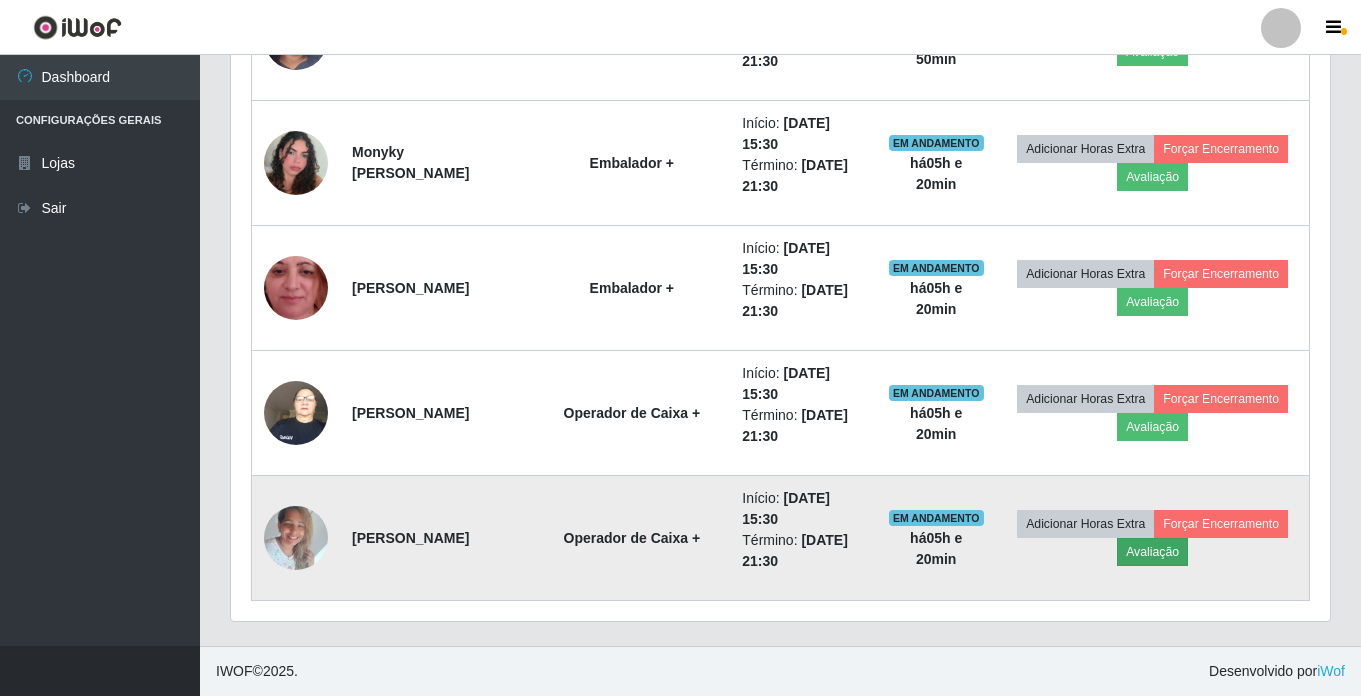 scroll, scrollTop: 999585, scrollLeft: 998911, axis: both 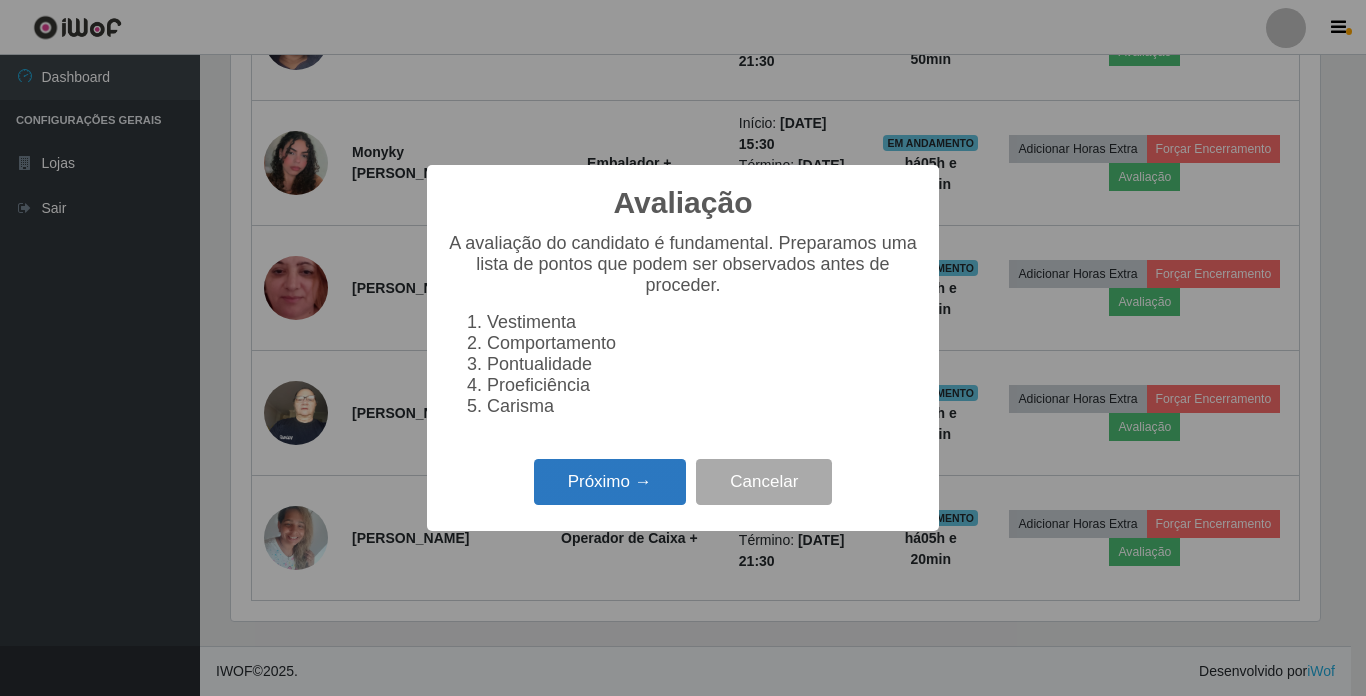 click on "Próximo →" at bounding box center [610, 482] 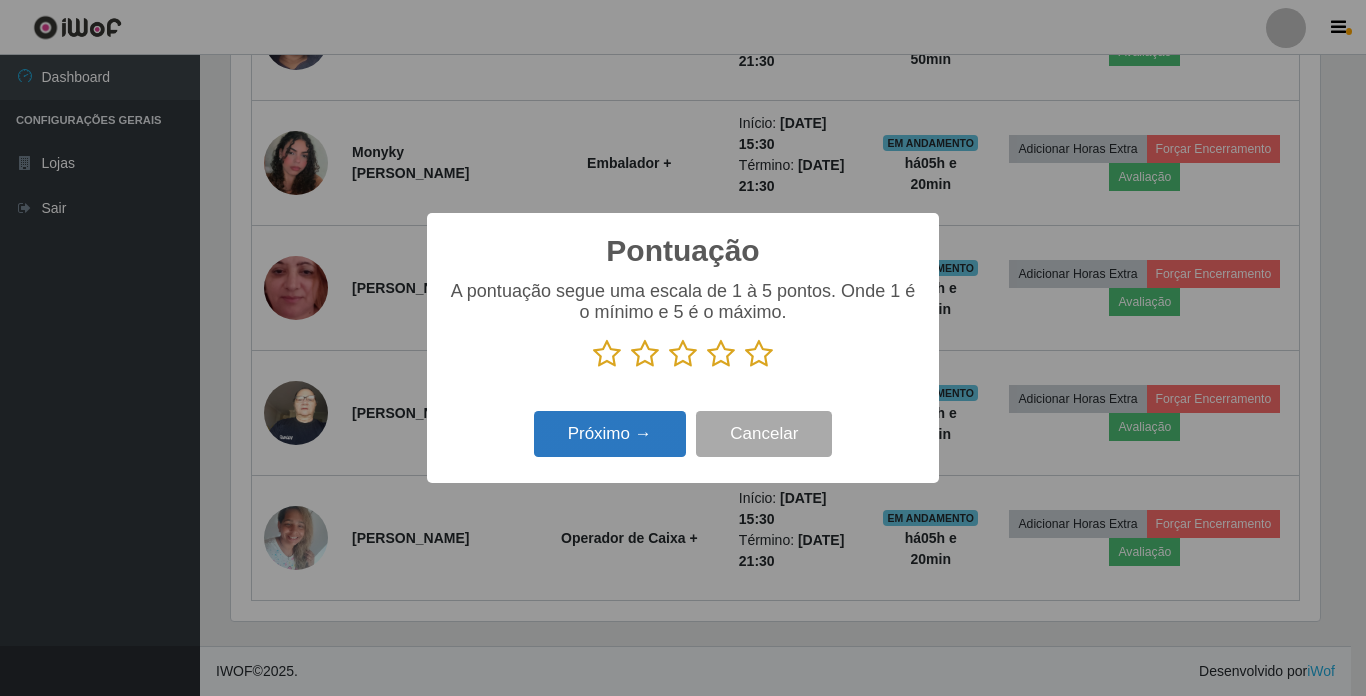click on "Próximo →" at bounding box center (610, 434) 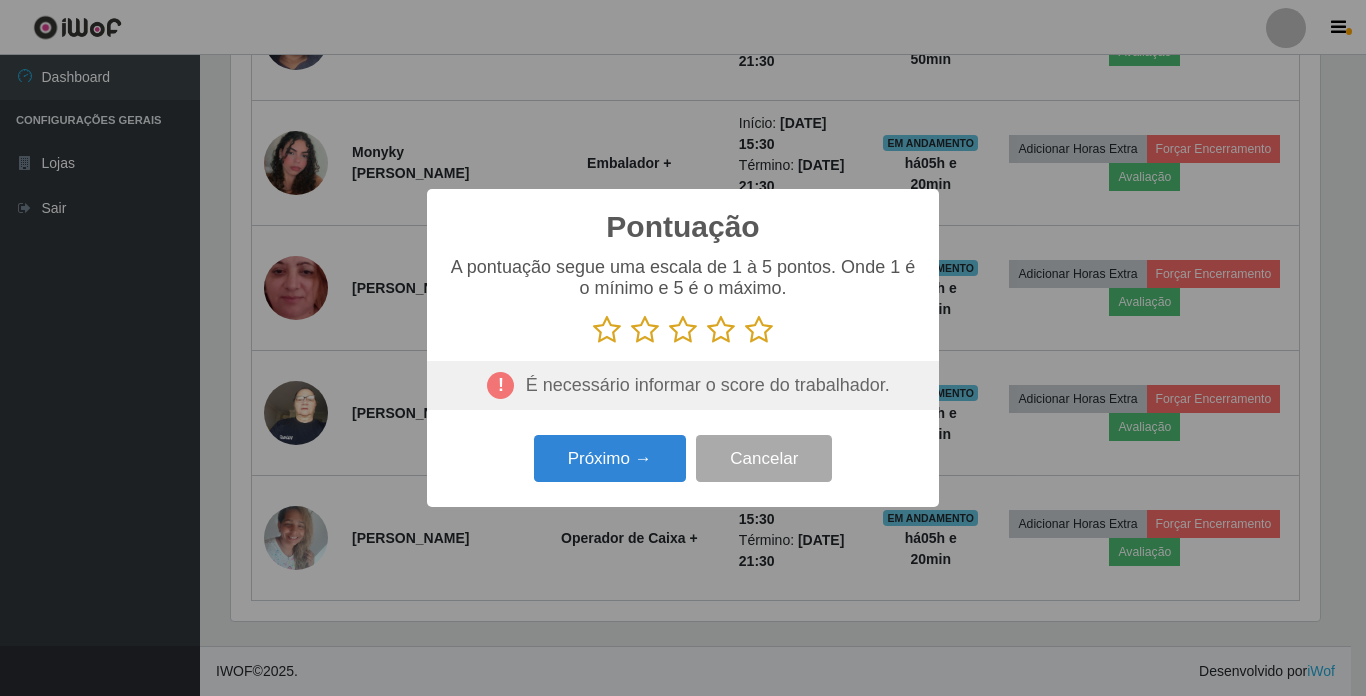 click at bounding box center [759, 330] 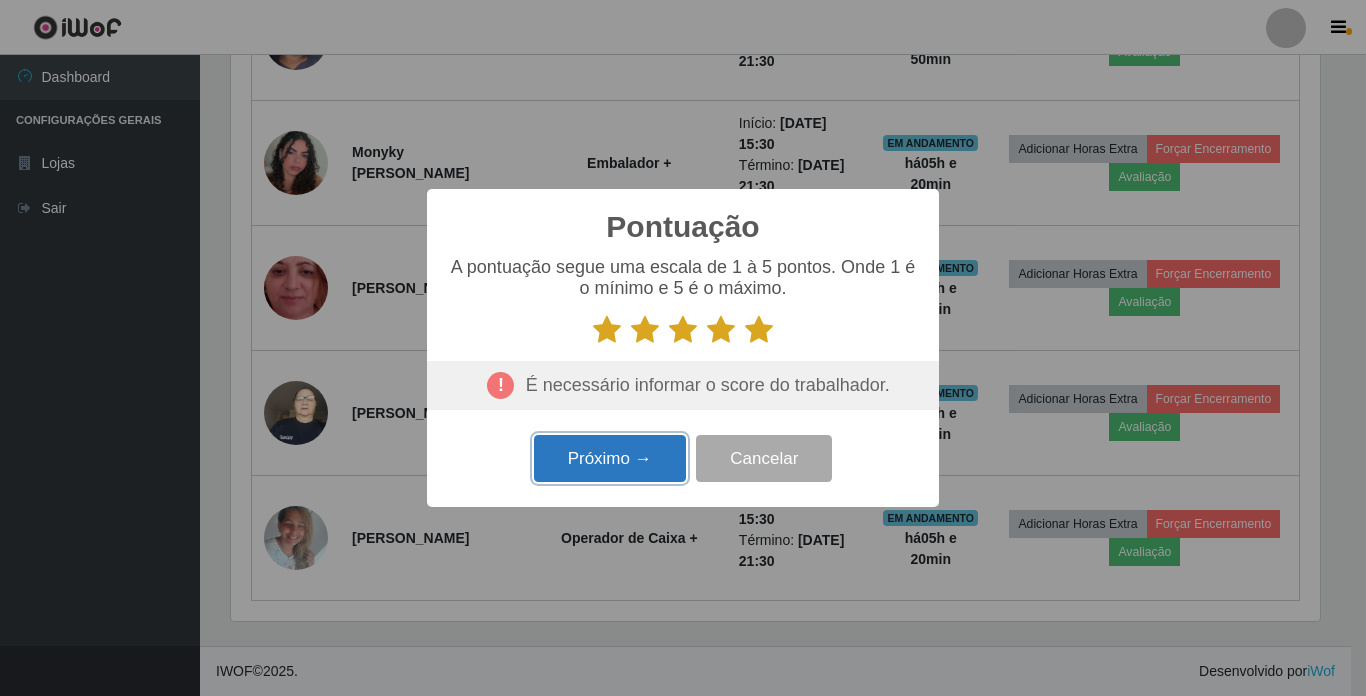 click on "Próximo →" at bounding box center [610, 458] 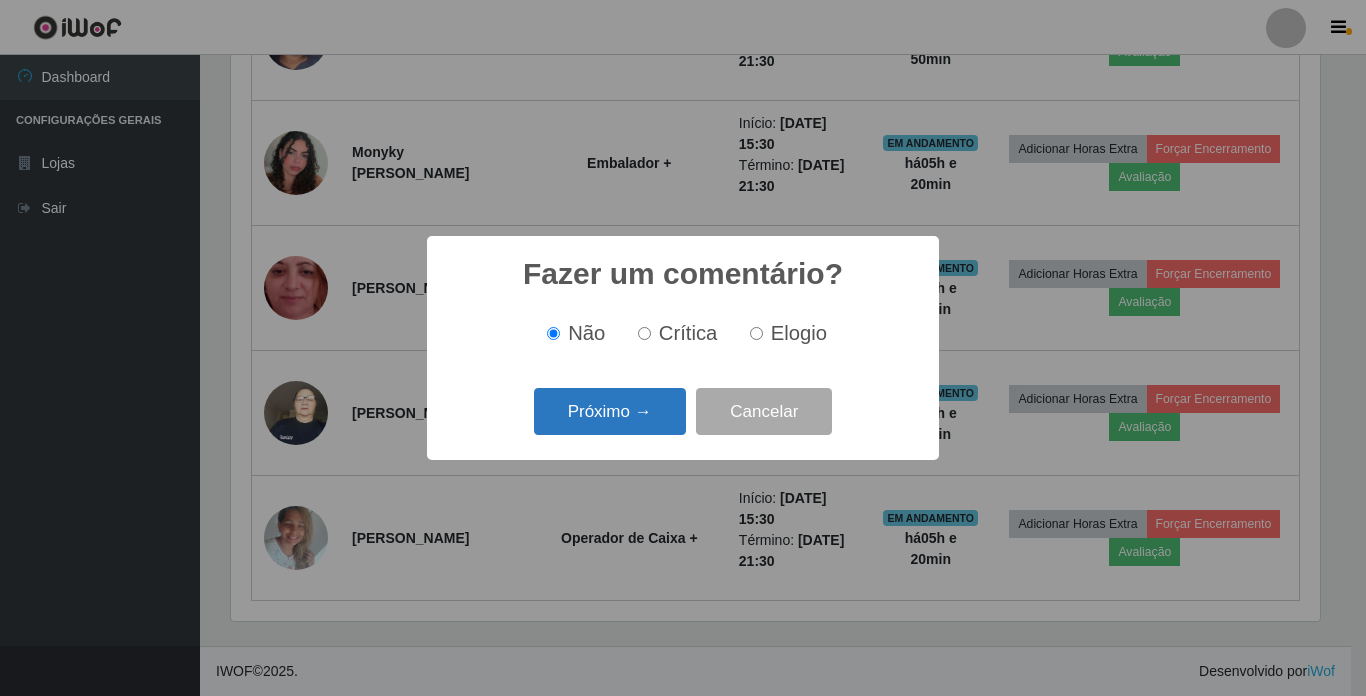 scroll, scrollTop: 999585, scrollLeft: 998911, axis: both 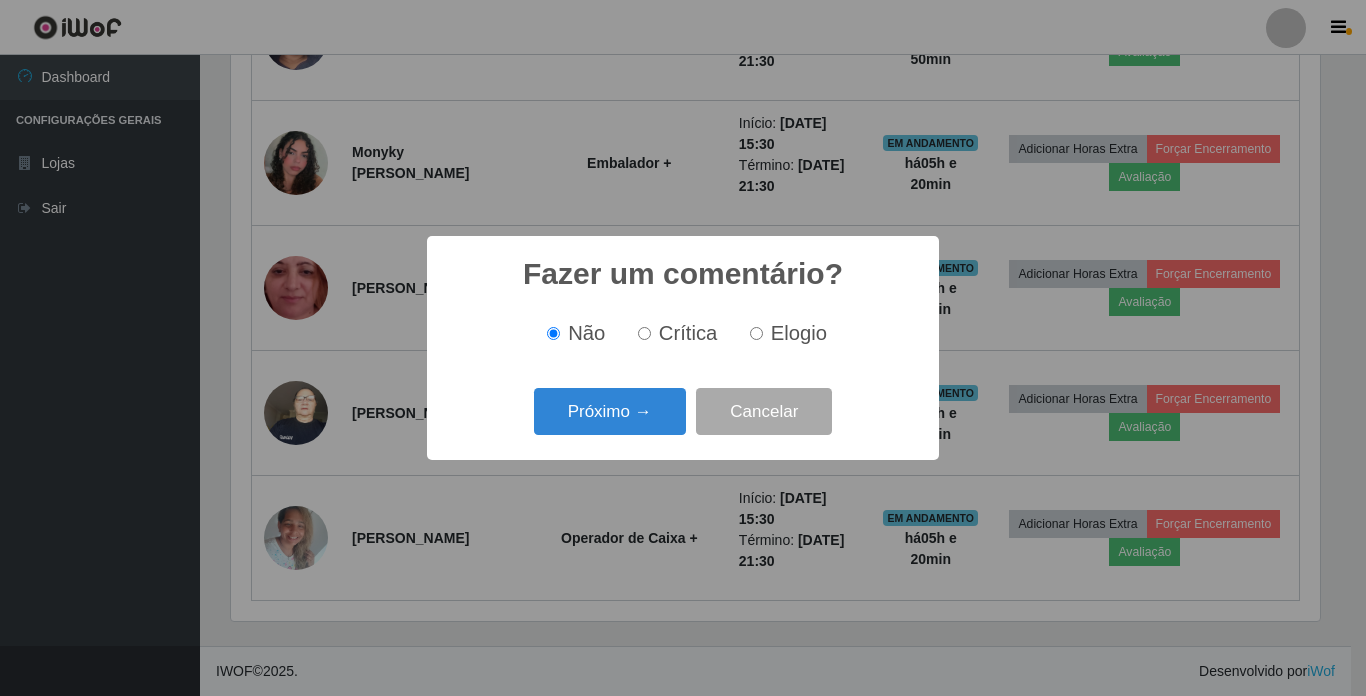 click on "Crítica" at bounding box center (644, 333) 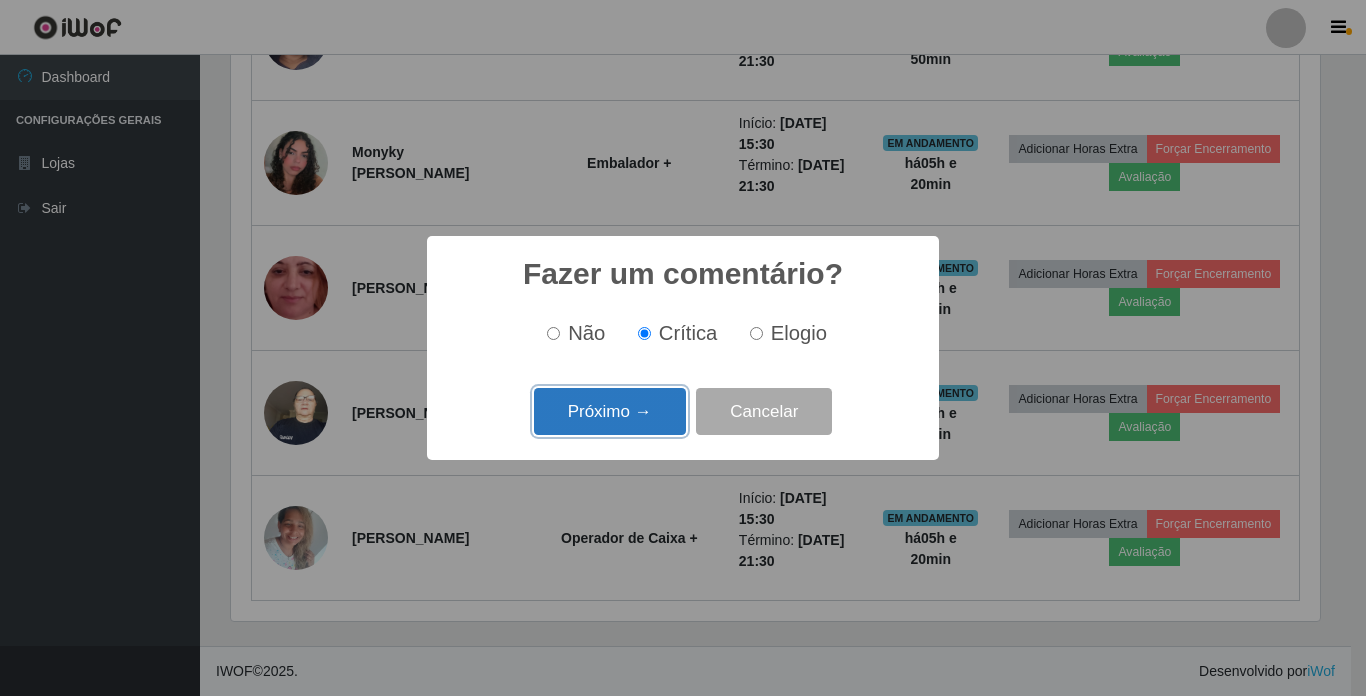 click on "Próximo →" at bounding box center [610, 411] 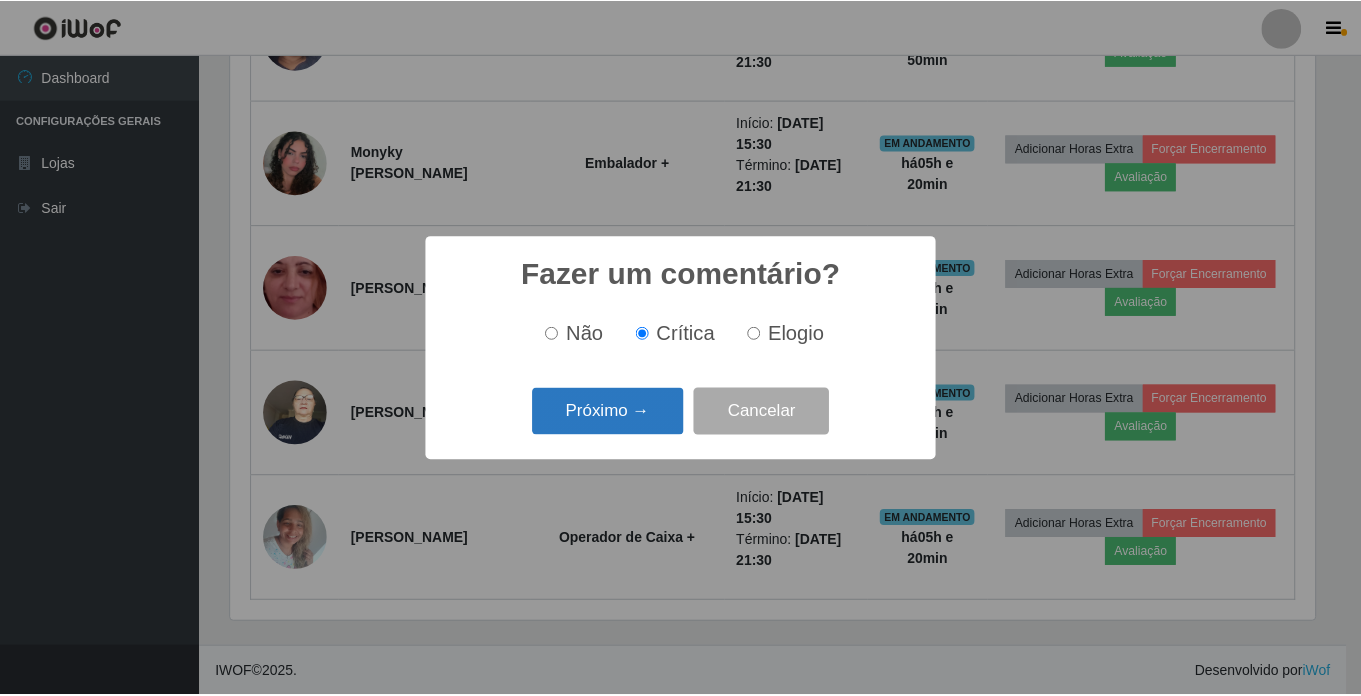 scroll, scrollTop: 999585, scrollLeft: 998911, axis: both 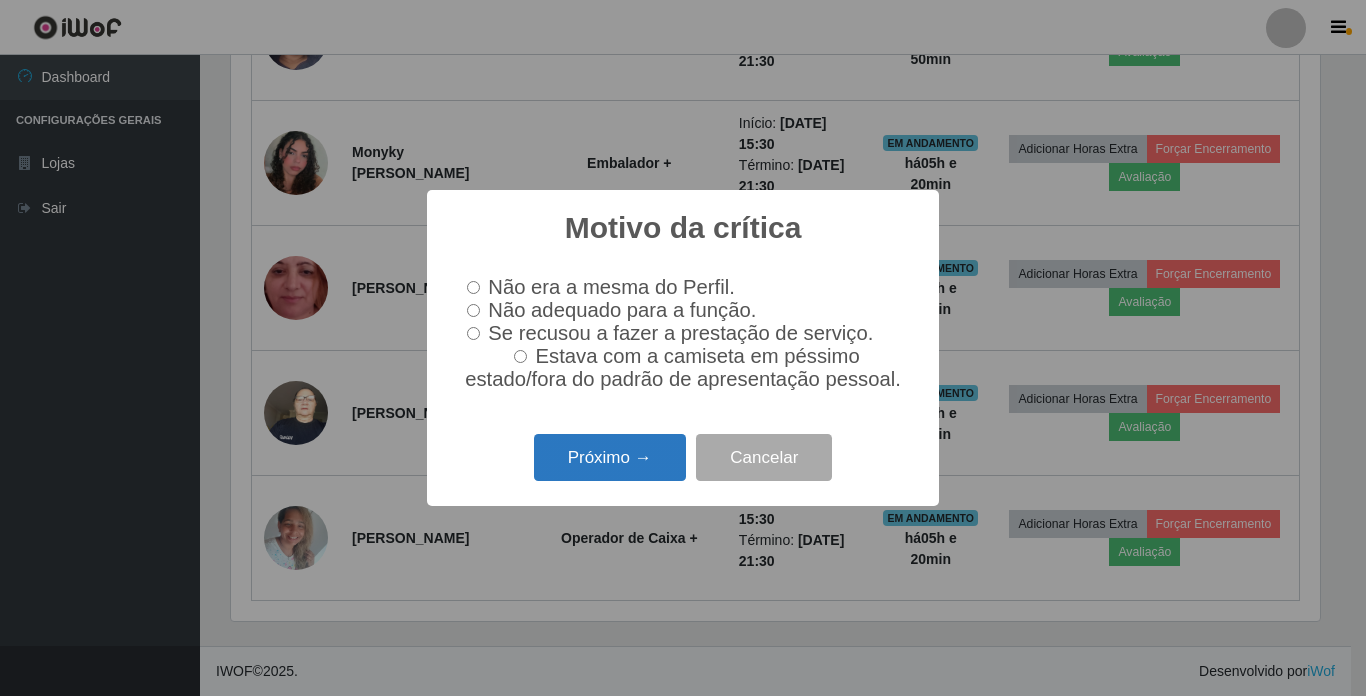 click on "Próximo →" at bounding box center [610, 457] 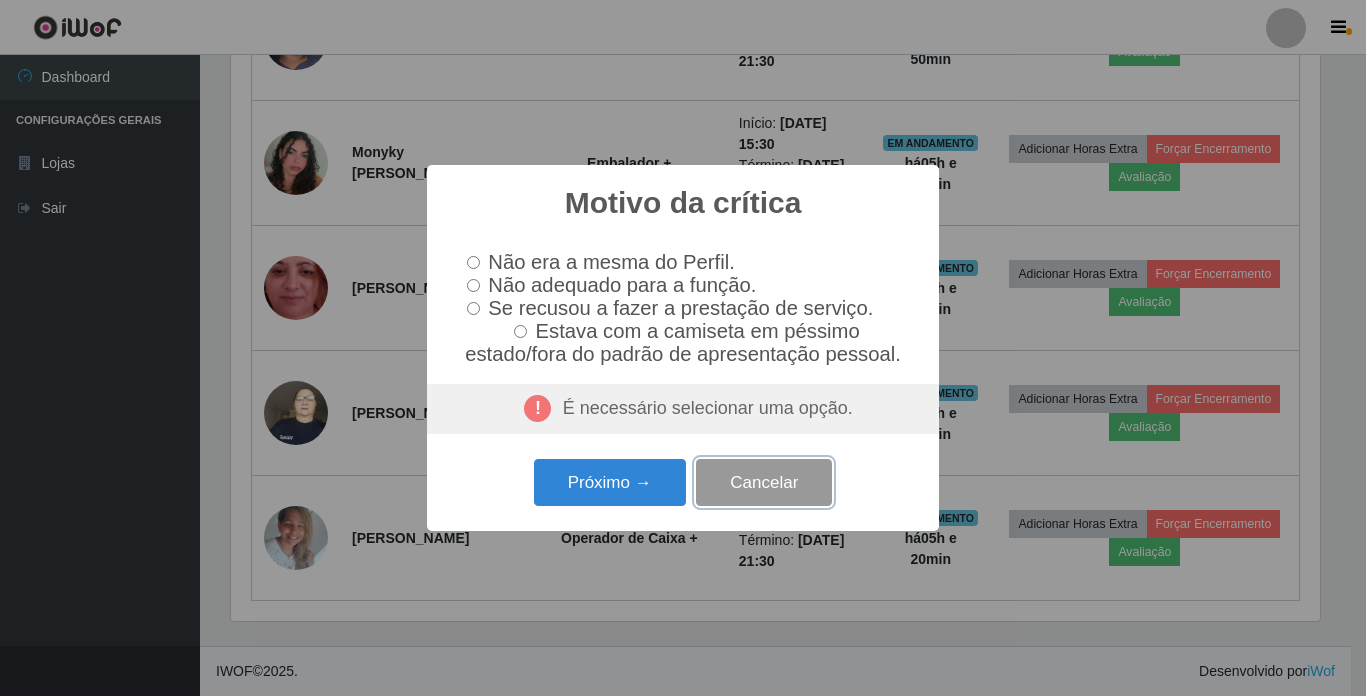 click on "Cancelar" at bounding box center [764, 482] 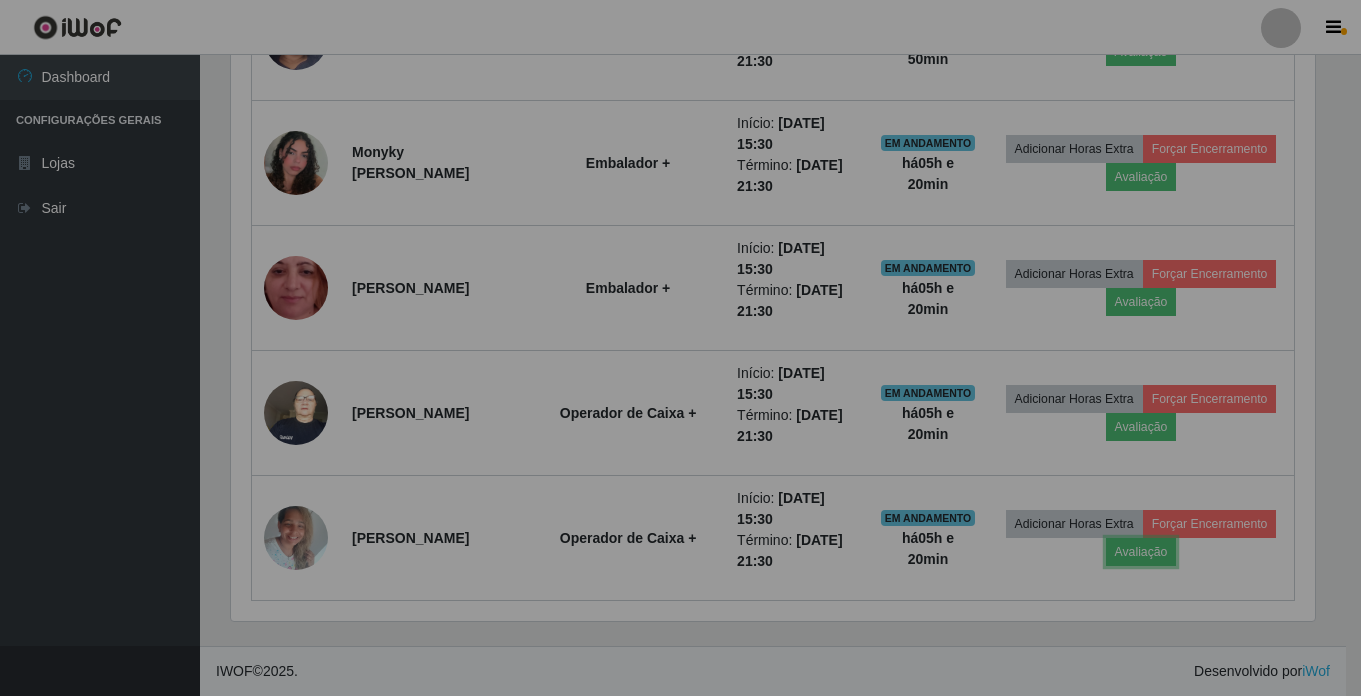 scroll, scrollTop: 999585, scrollLeft: 998901, axis: both 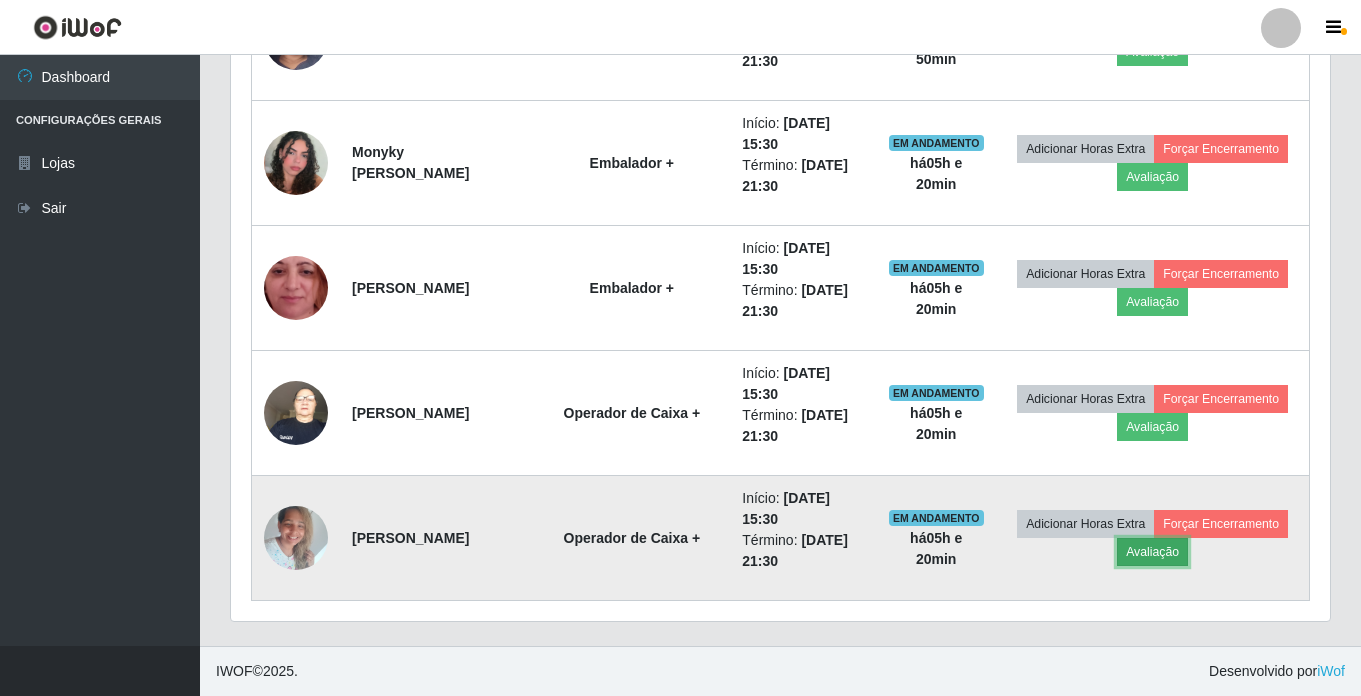 click on "Avaliação" at bounding box center [1152, 552] 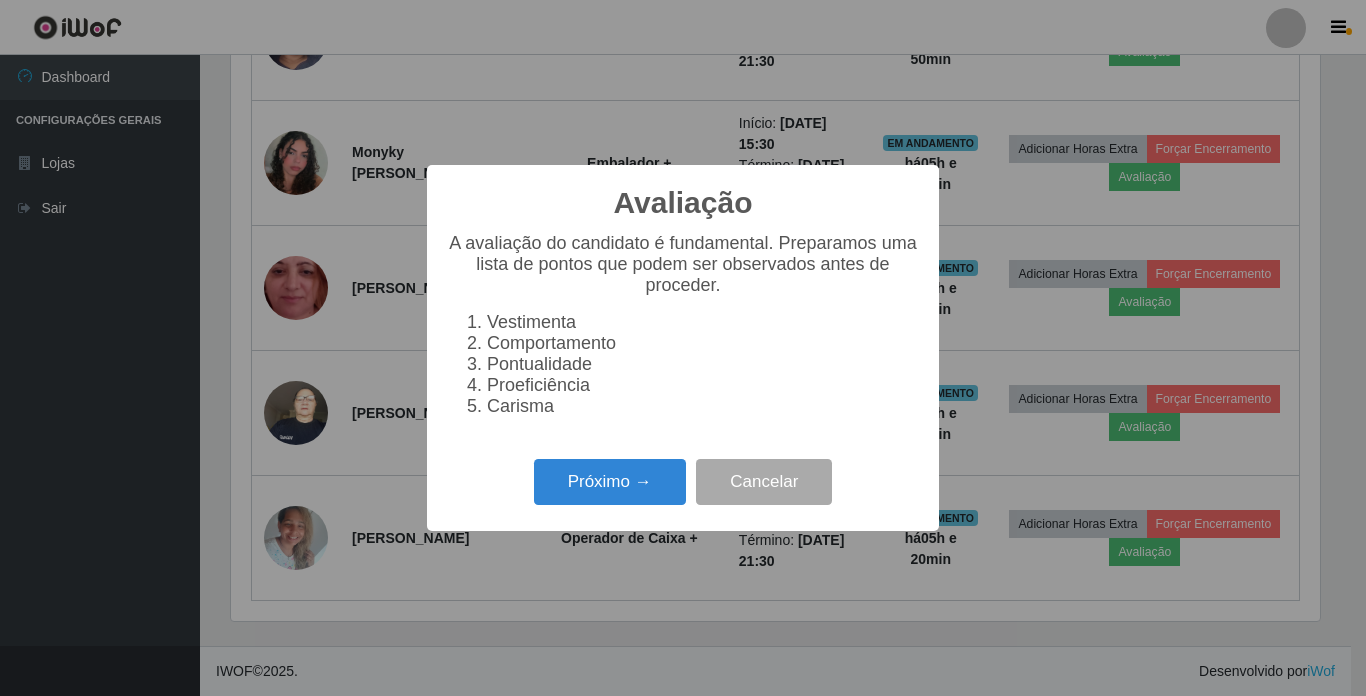 scroll, scrollTop: 999585, scrollLeft: 998911, axis: both 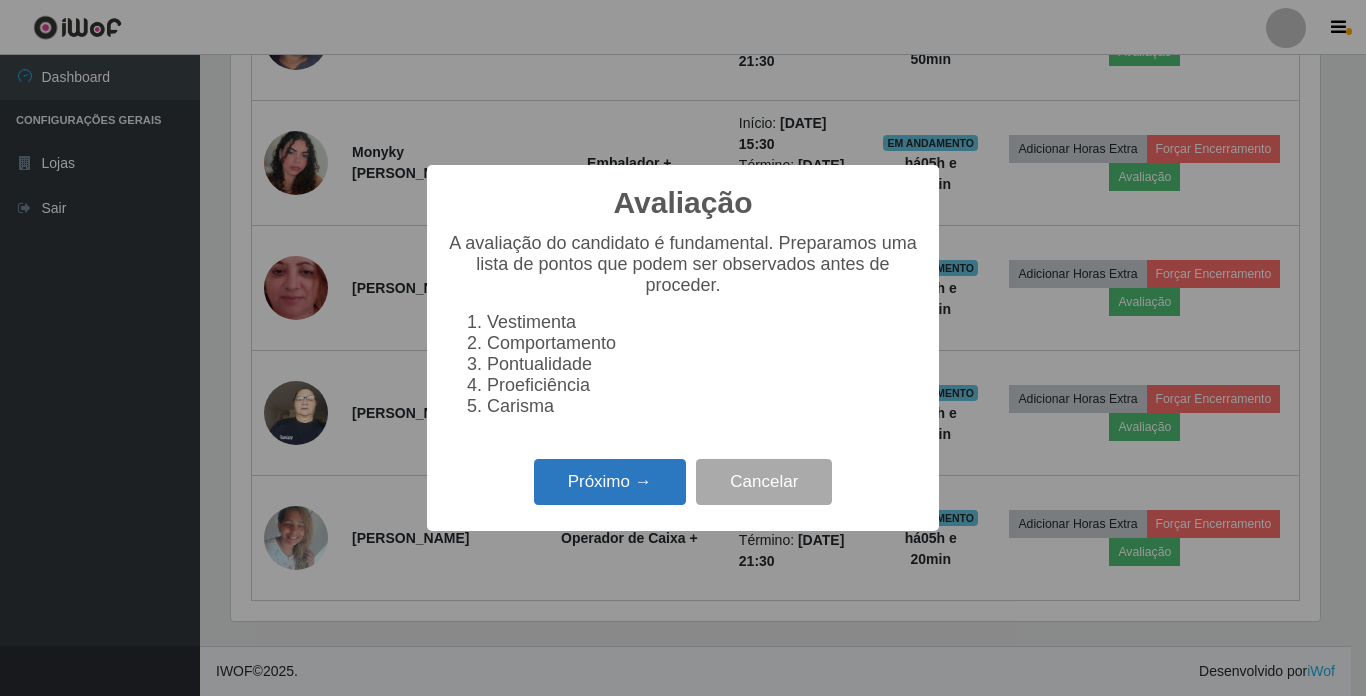 click on "Próximo →" at bounding box center (610, 482) 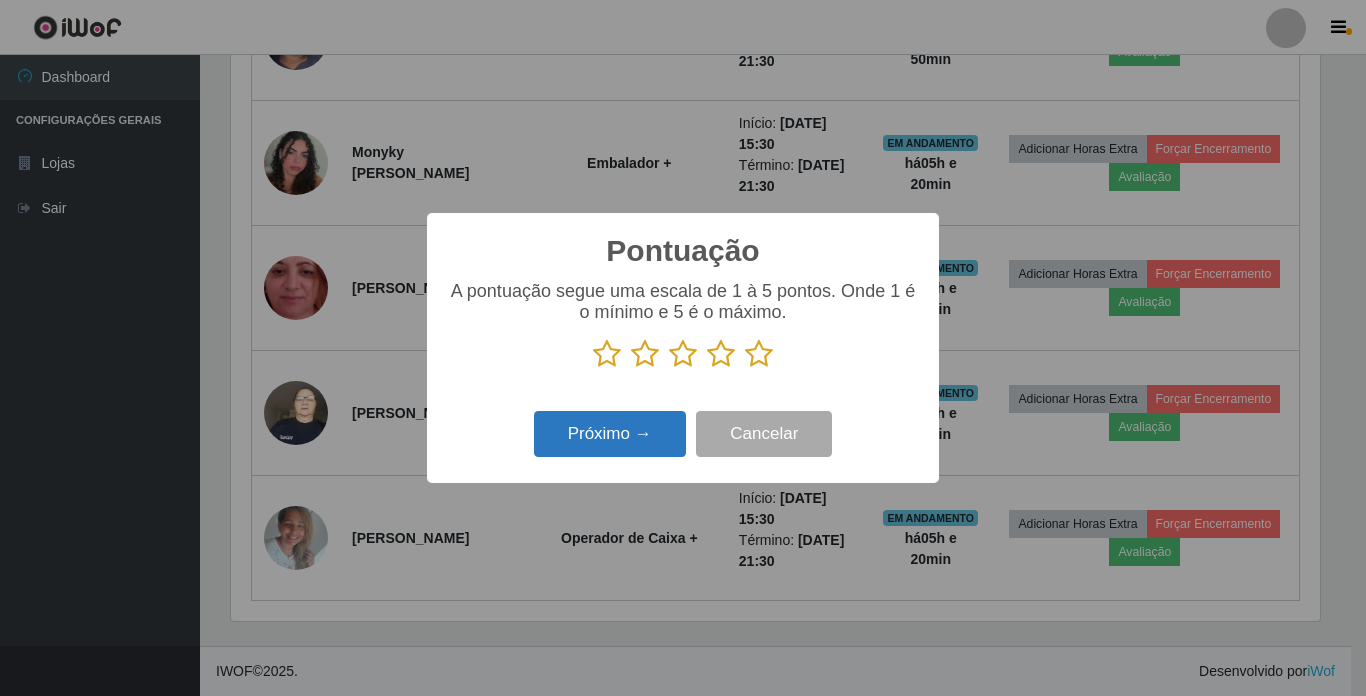click on "Próximo →" at bounding box center [610, 434] 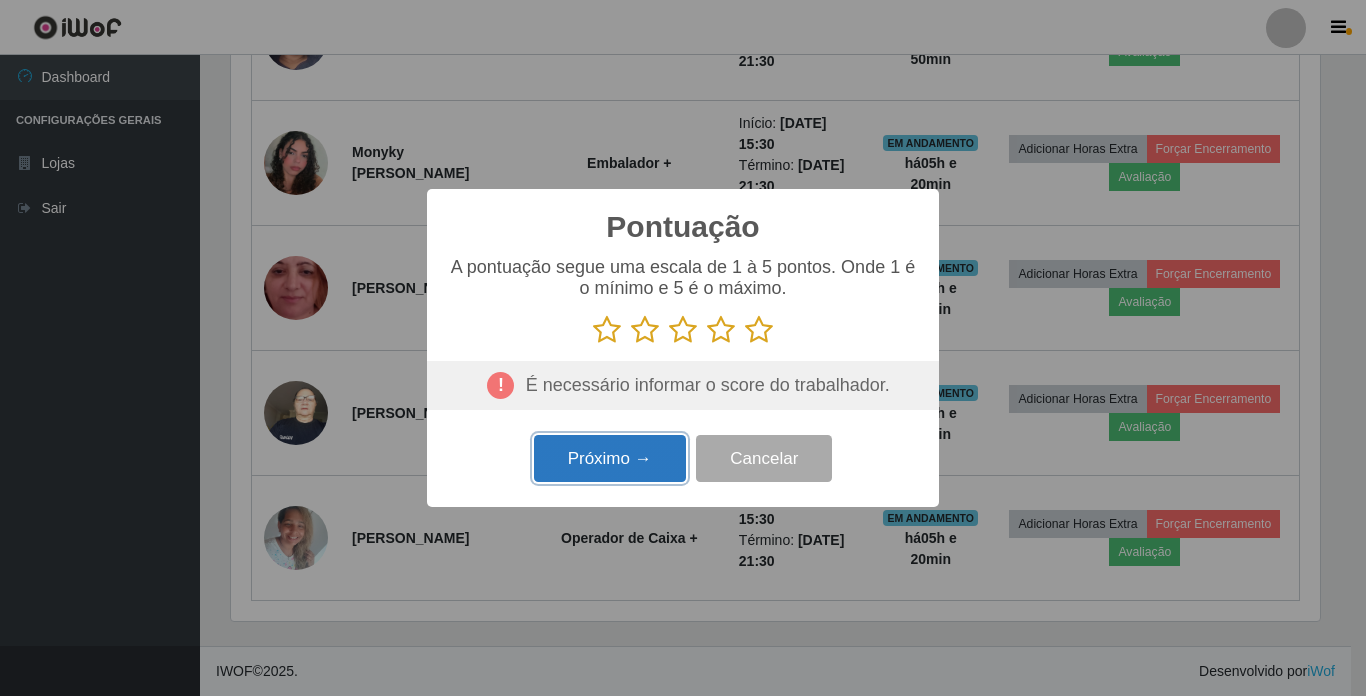 click on "Próximo →" at bounding box center [610, 458] 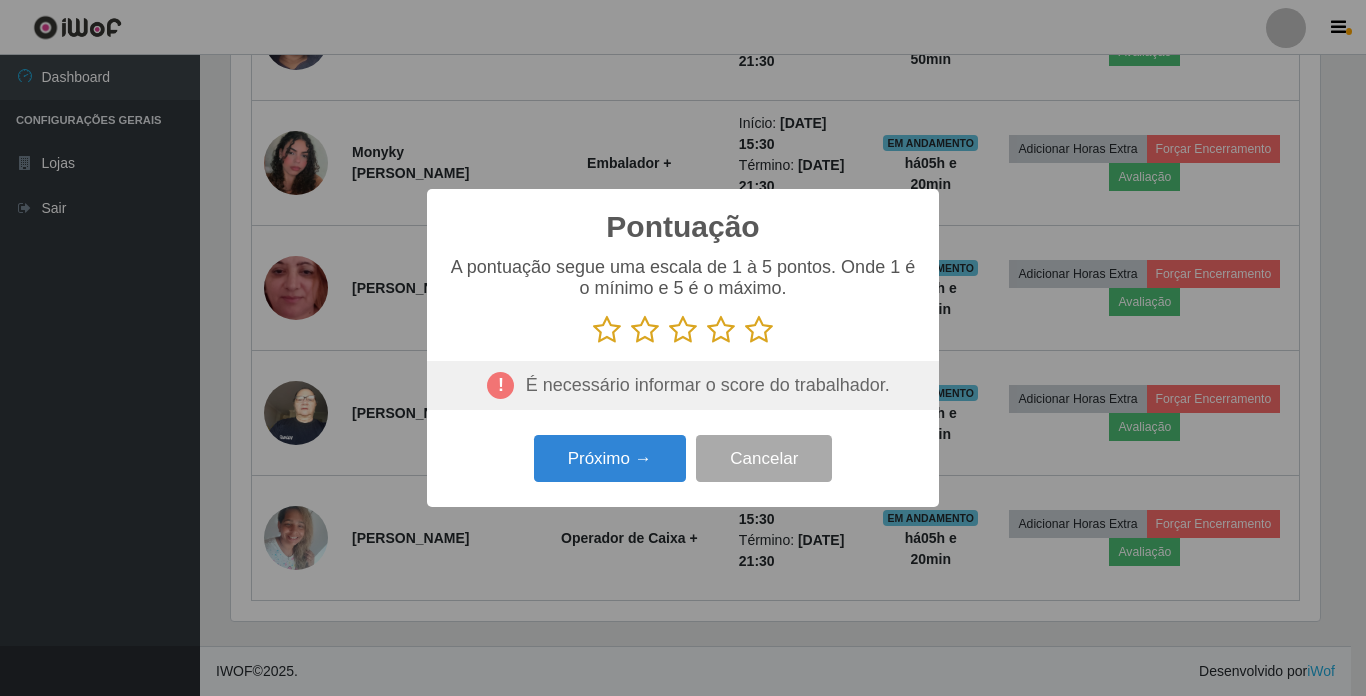 click at bounding box center [645, 330] 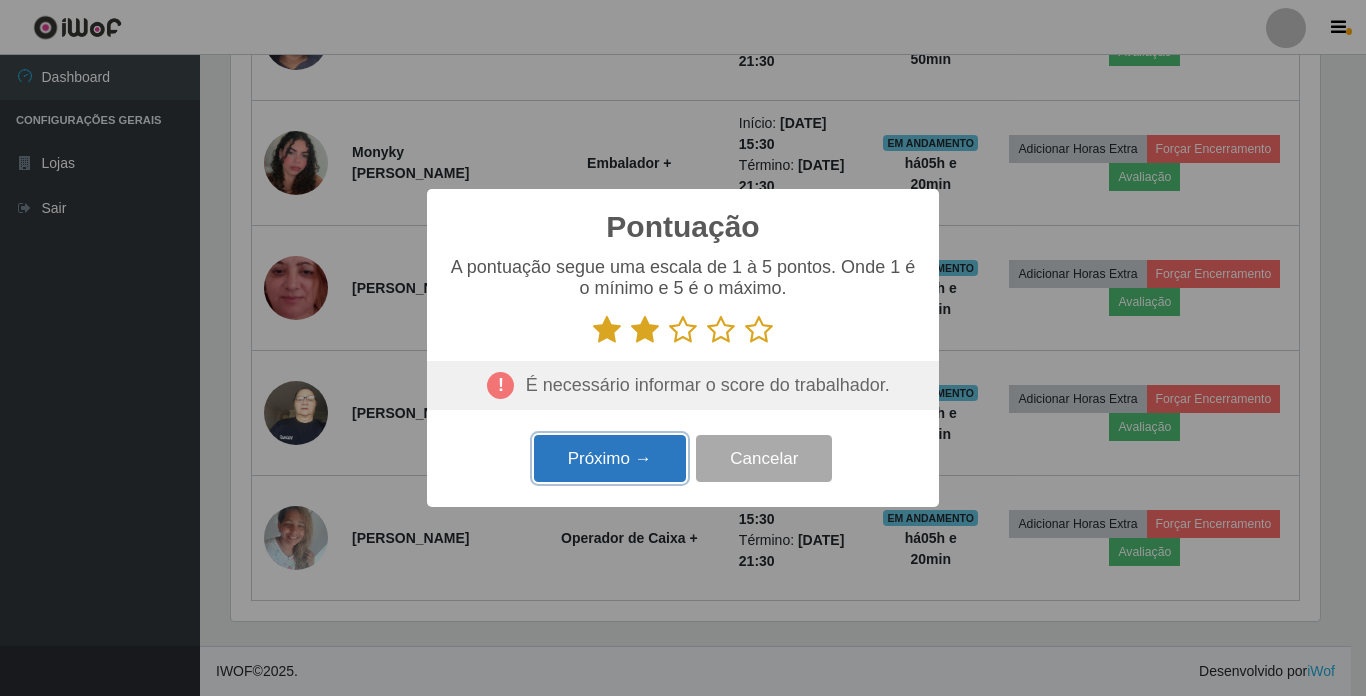 click on "Próximo →" at bounding box center (610, 458) 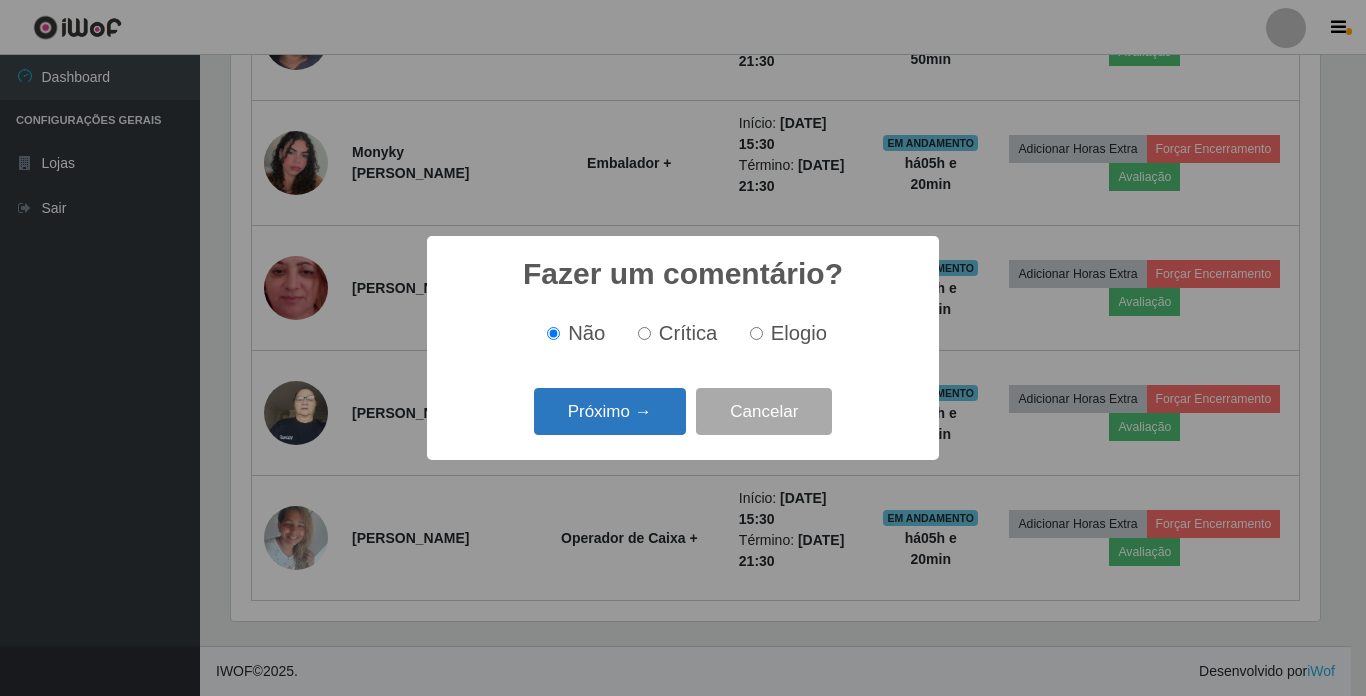click on "Próximo →" at bounding box center (610, 411) 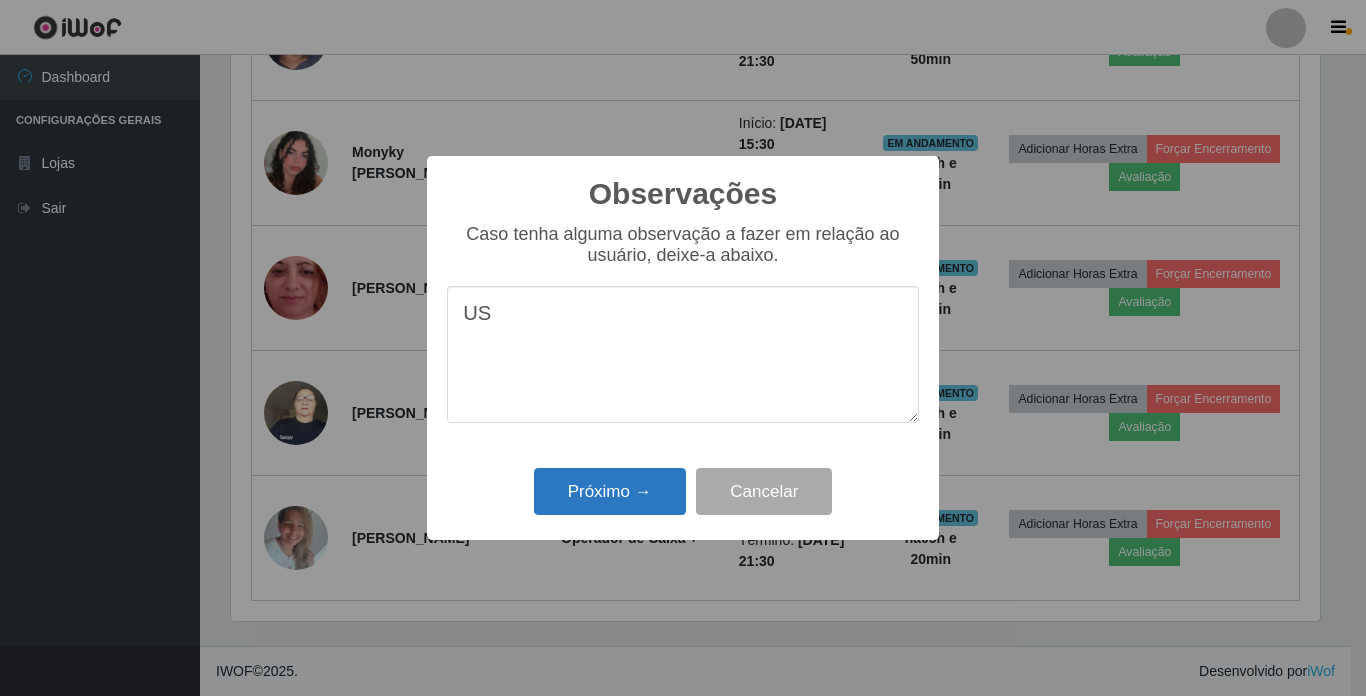 type on "U" 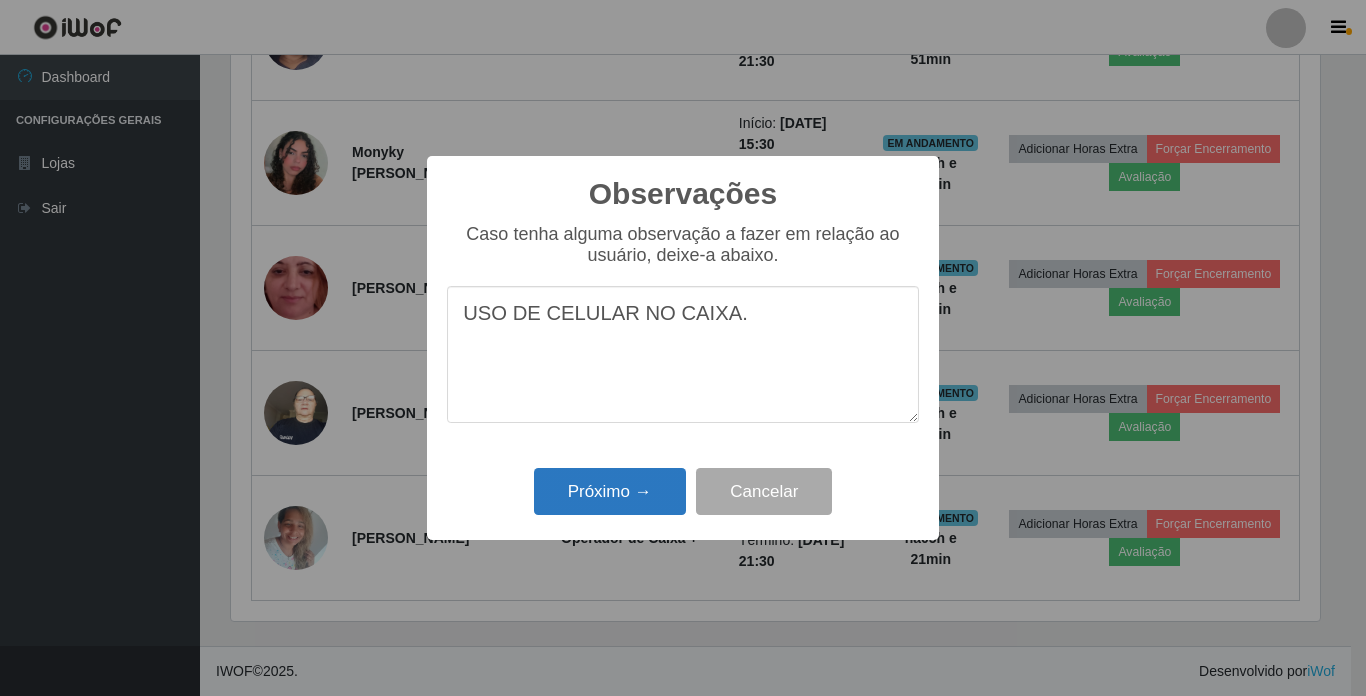 type on "USO DE CELULAR NO CAIXA." 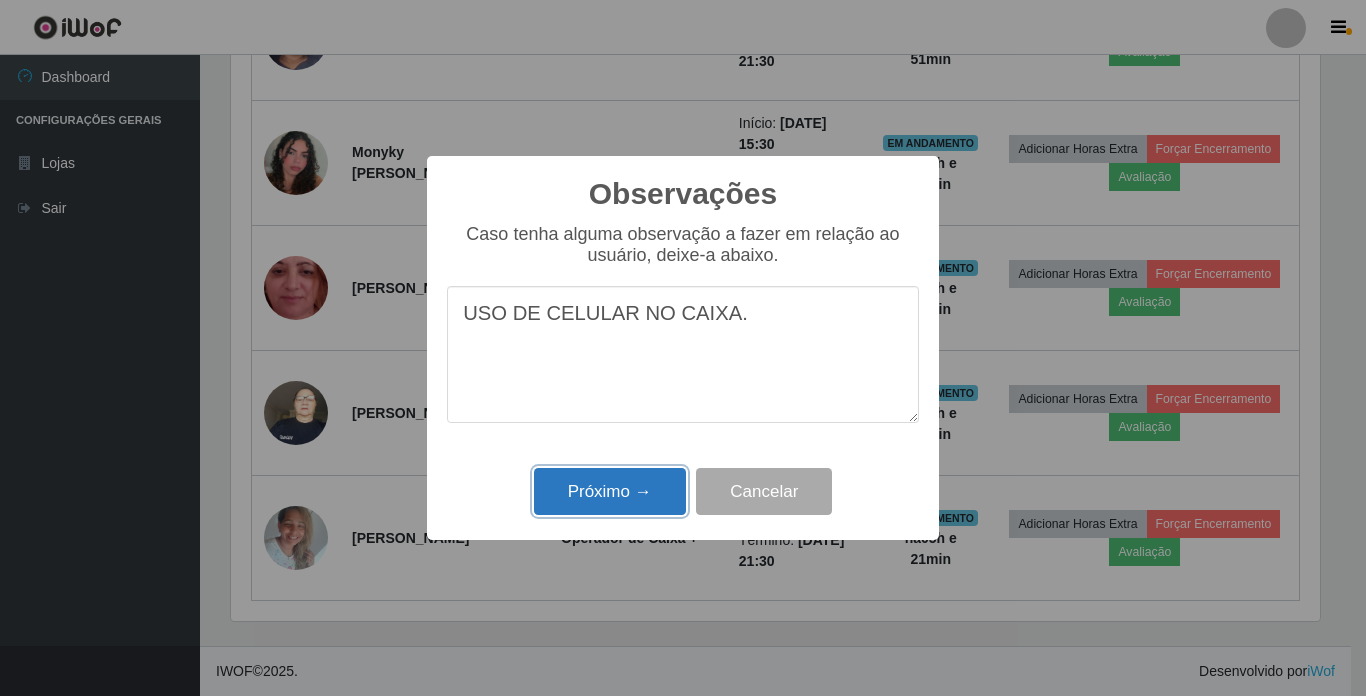 click on "Próximo →" at bounding box center (610, 491) 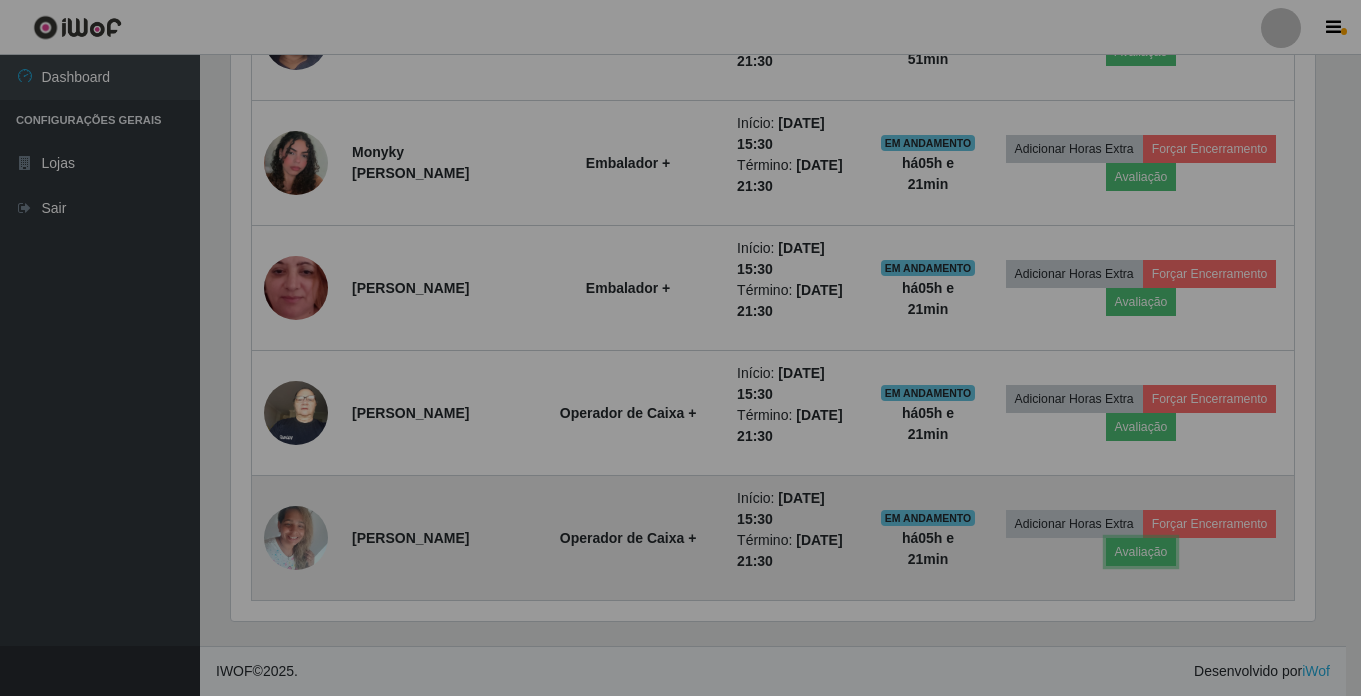 scroll, scrollTop: 999585, scrollLeft: 998901, axis: both 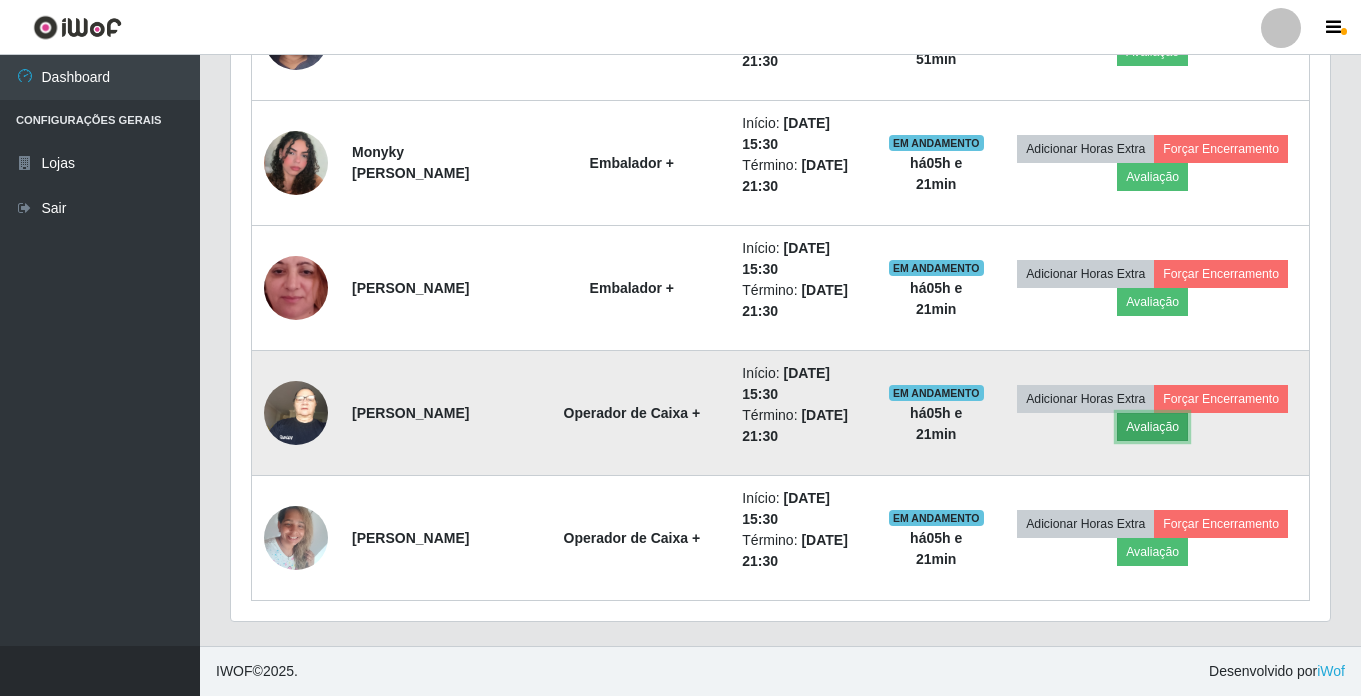 click on "Avaliação" at bounding box center (1152, 427) 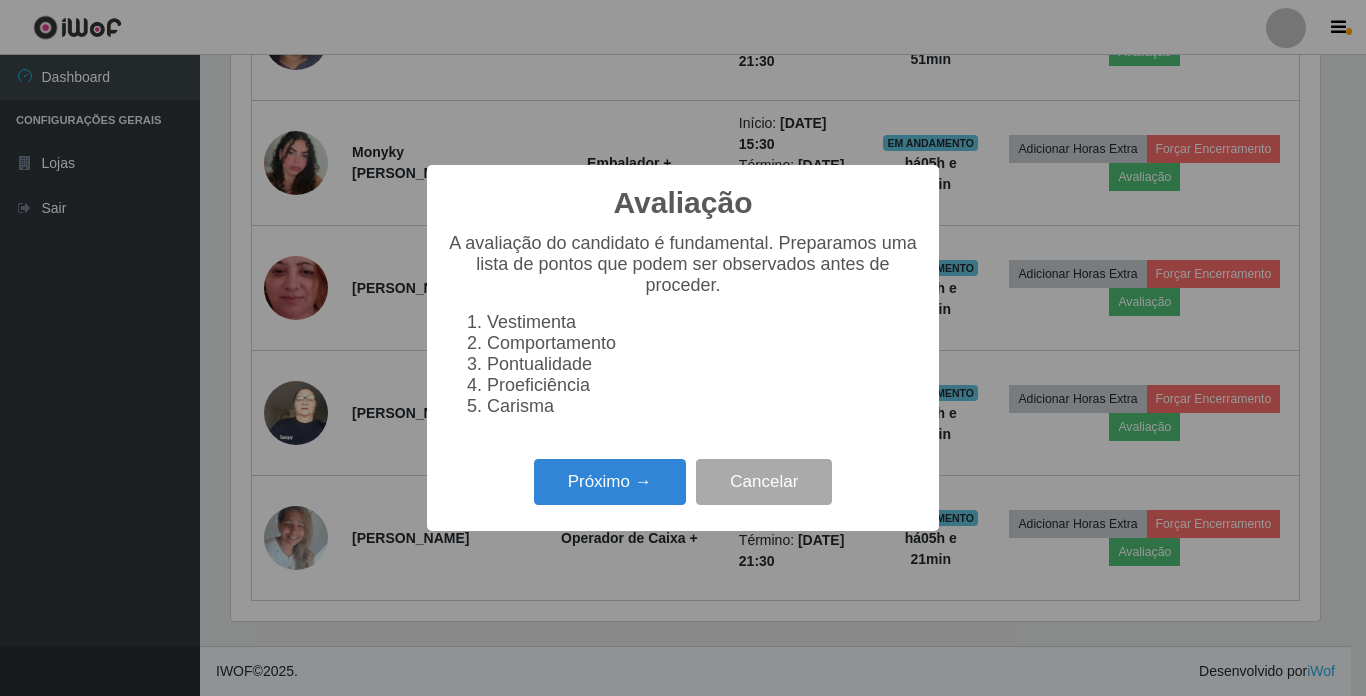 scroll, scrollTop: 999585, scrollLeft: 998911, axis: both 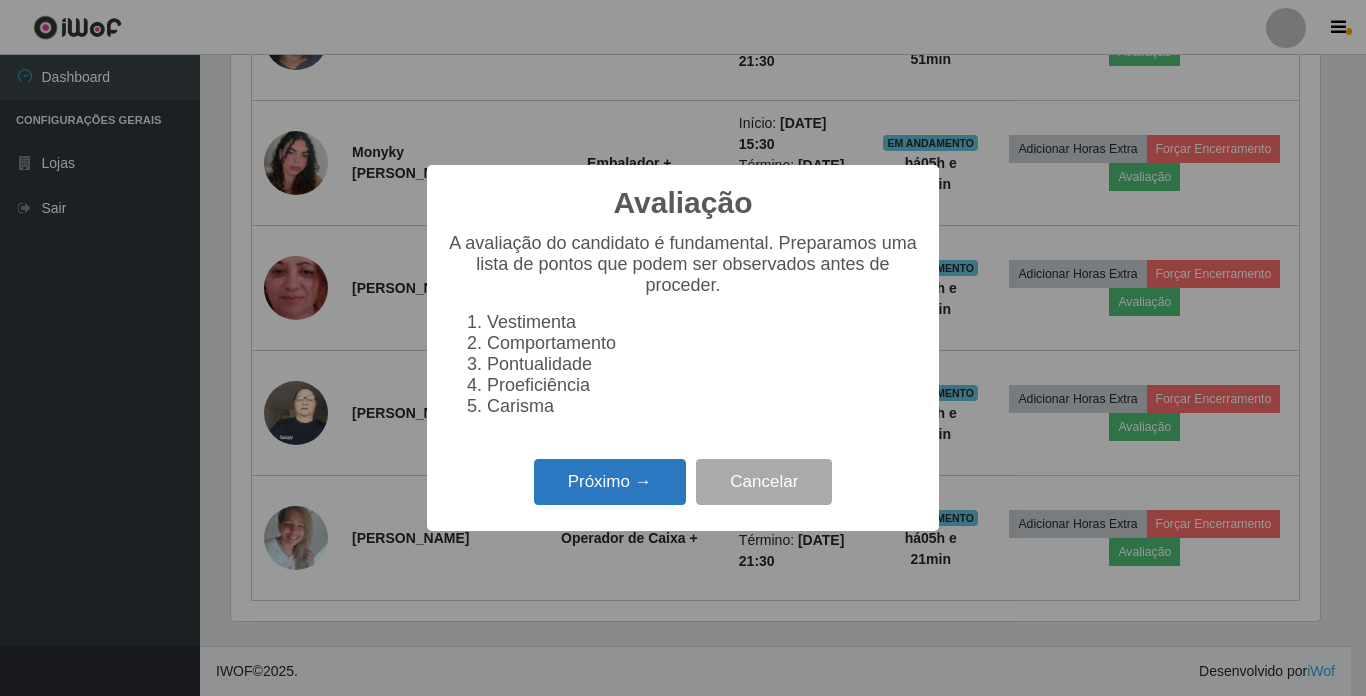click on "Próximo →" at bounding box center (610, 482) 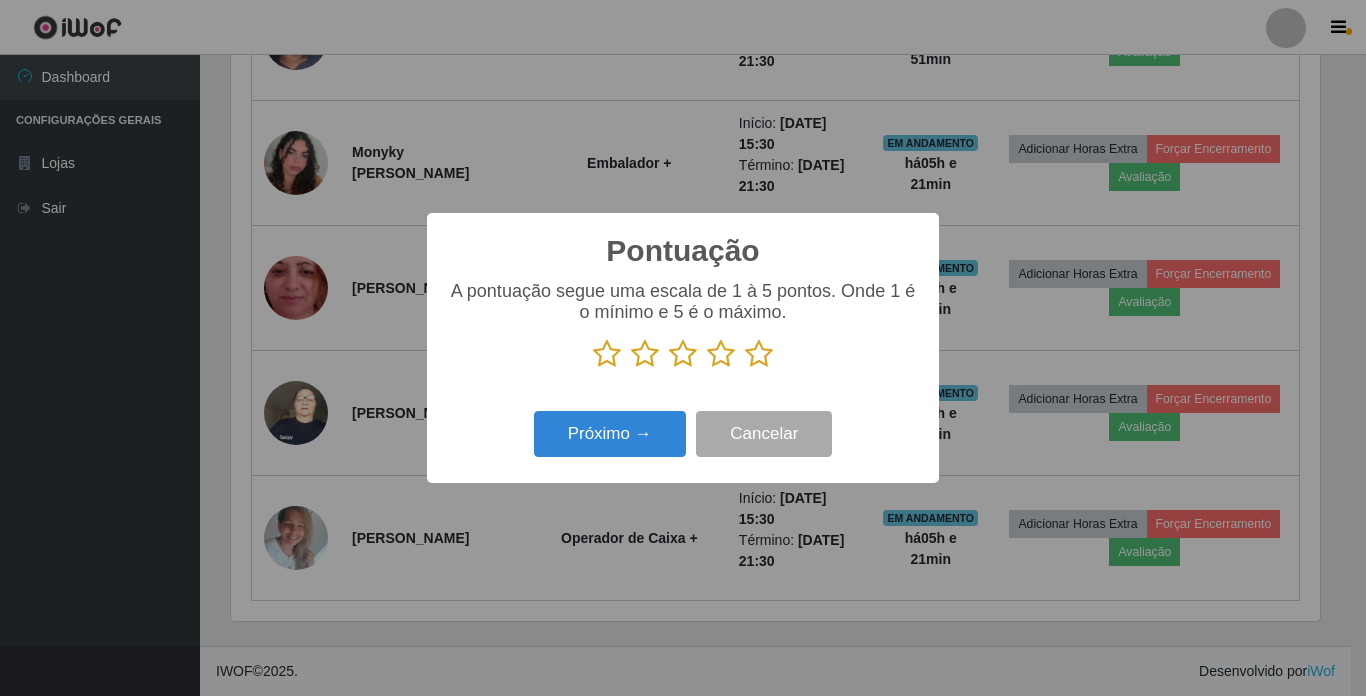 scroll, scrollTop: 999585, scrollLeft: 998911, axis: both 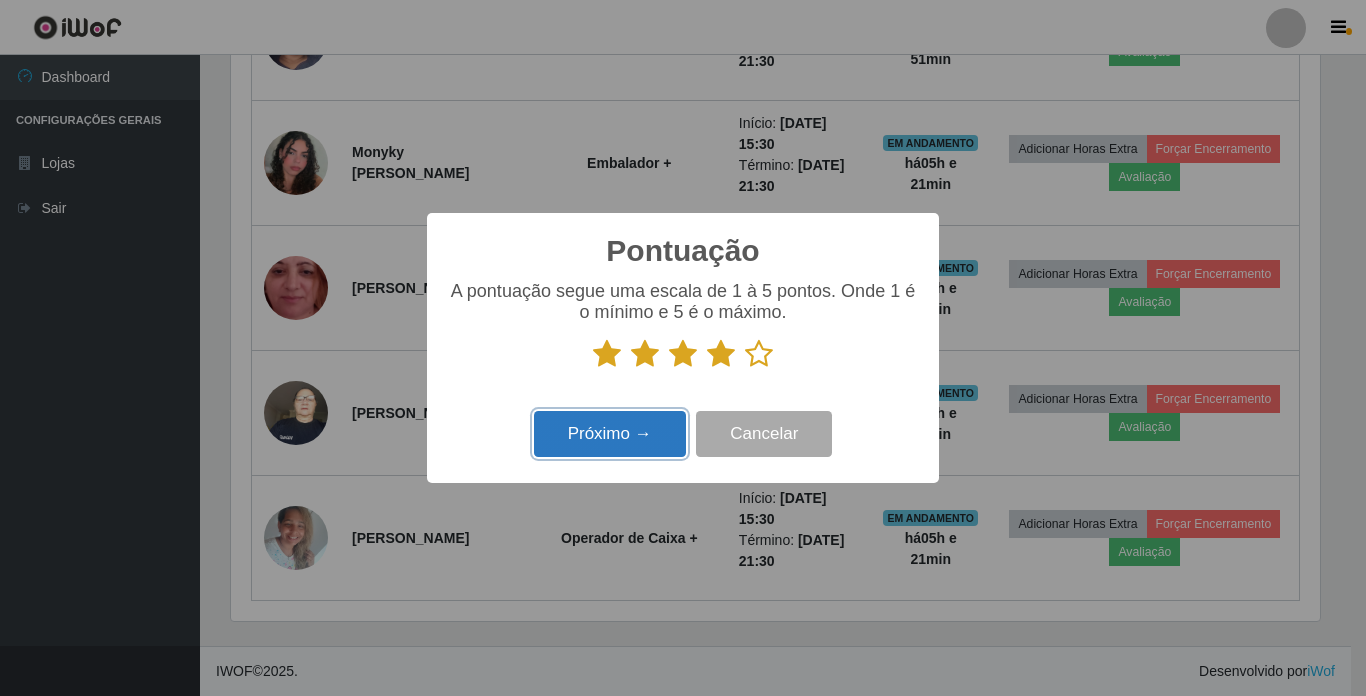 click on "Próximo →" at bounding box center (610, 434) 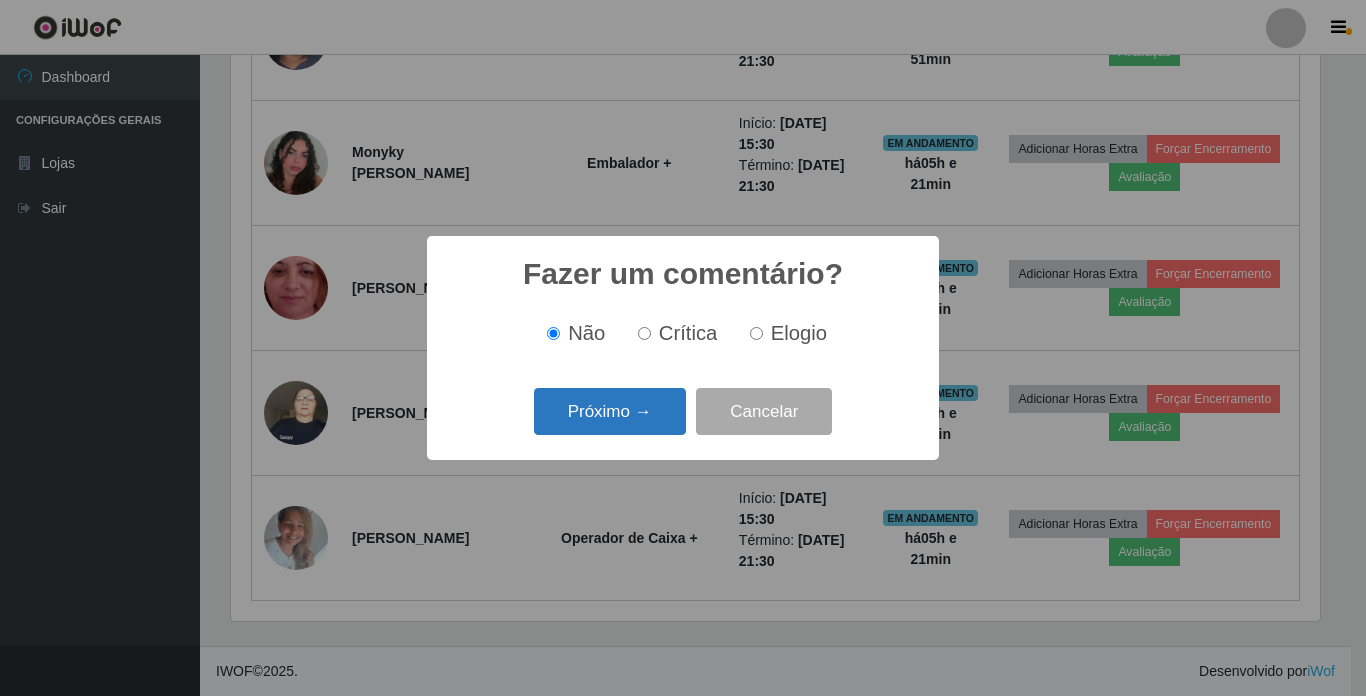 click on "Próximo →" at bounding box center [610, 411] 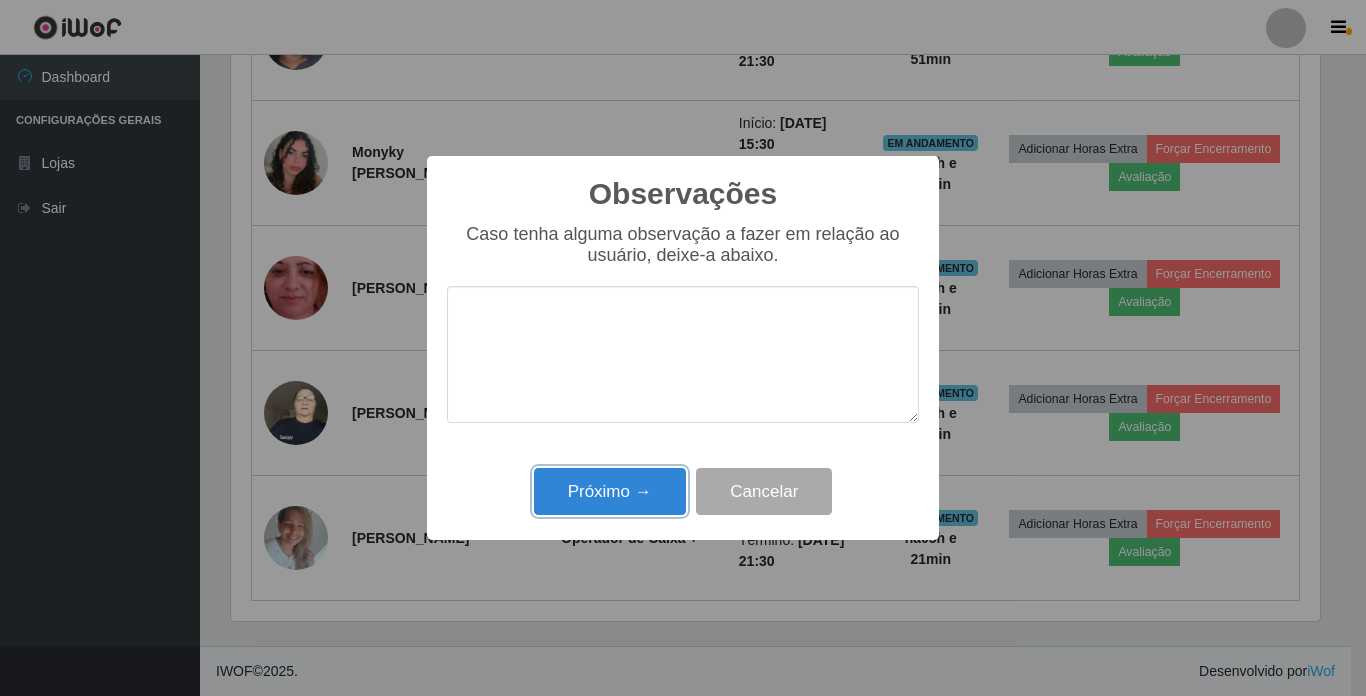 drag, startPoint x: 639, startPoint y: 484, endPoint x: 678, endPoint y: 473, distance: 40.5216 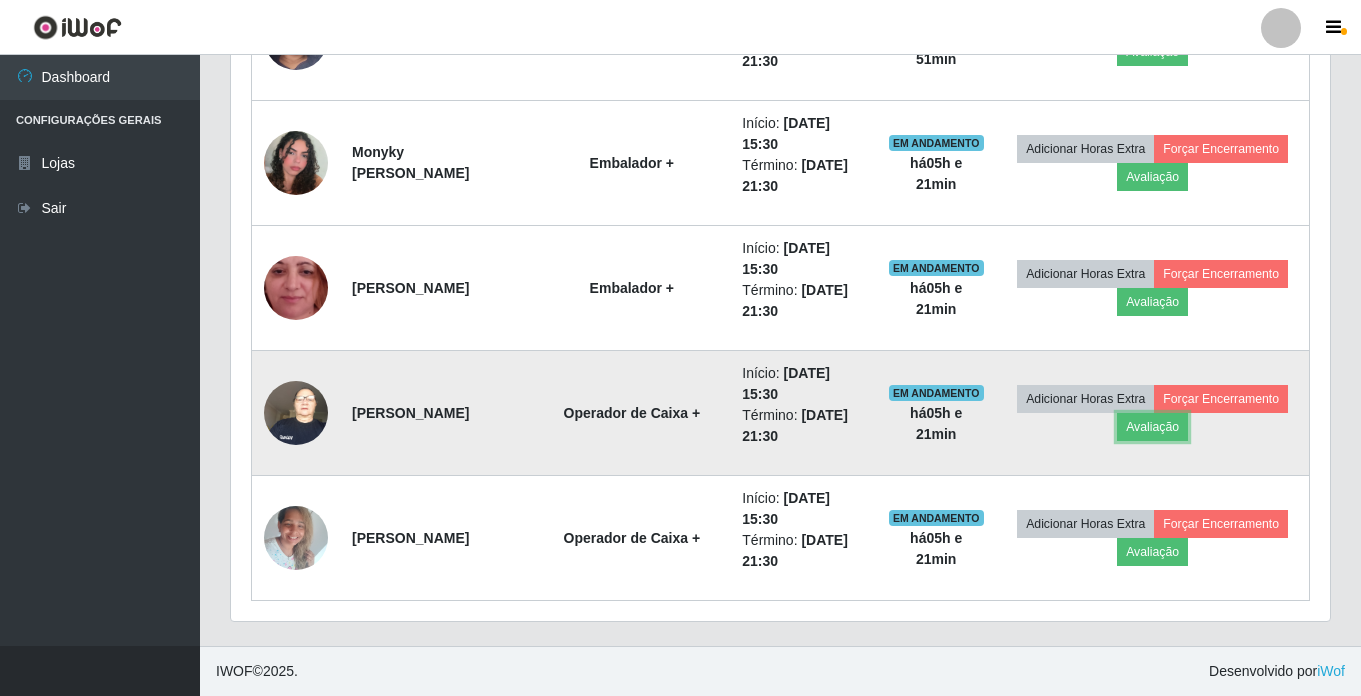 scroll, scrollTop: 999585, scrollLeft: 998901, axis: both 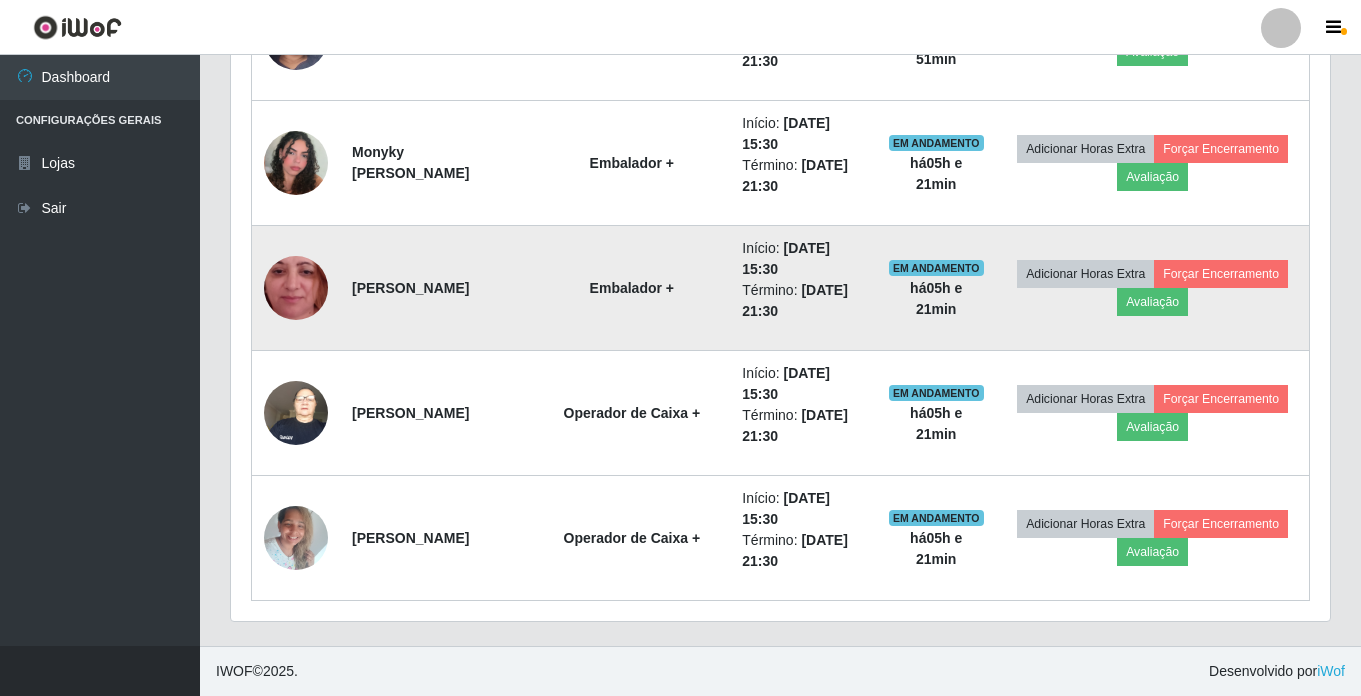 click at bounding box center (296, 288) 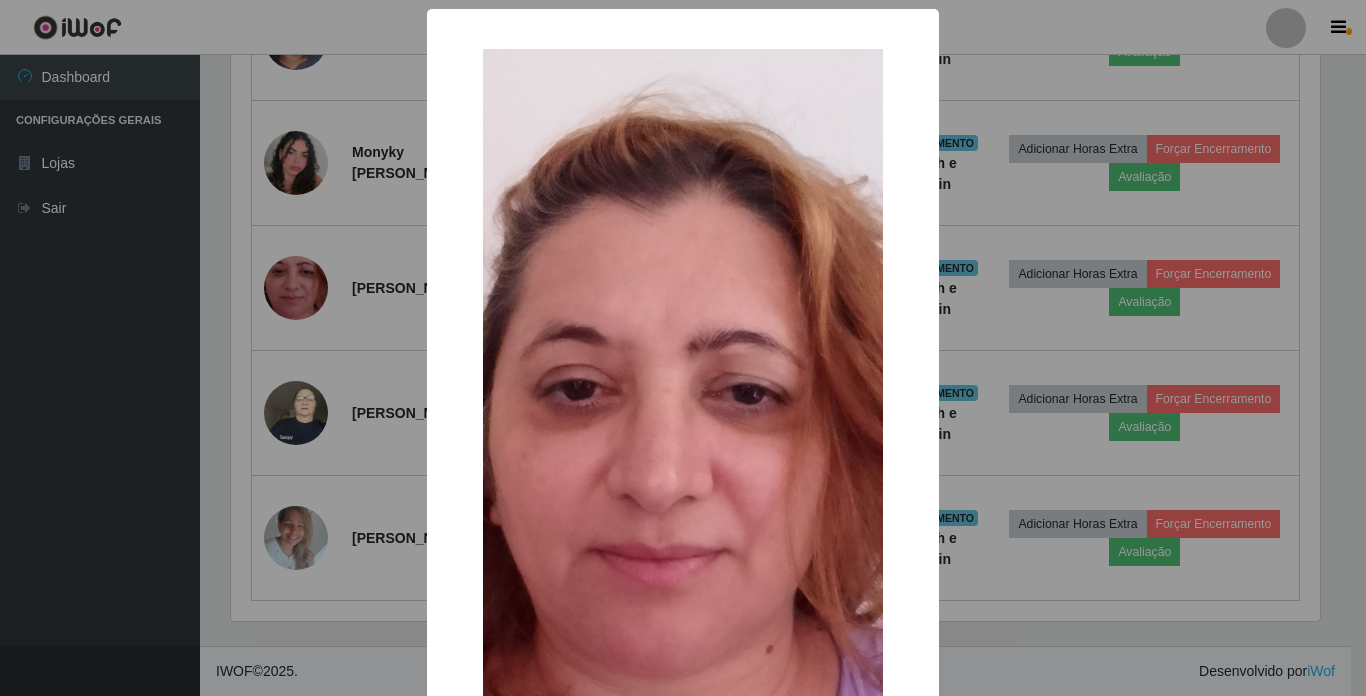 click at bounding box center (683, 493) 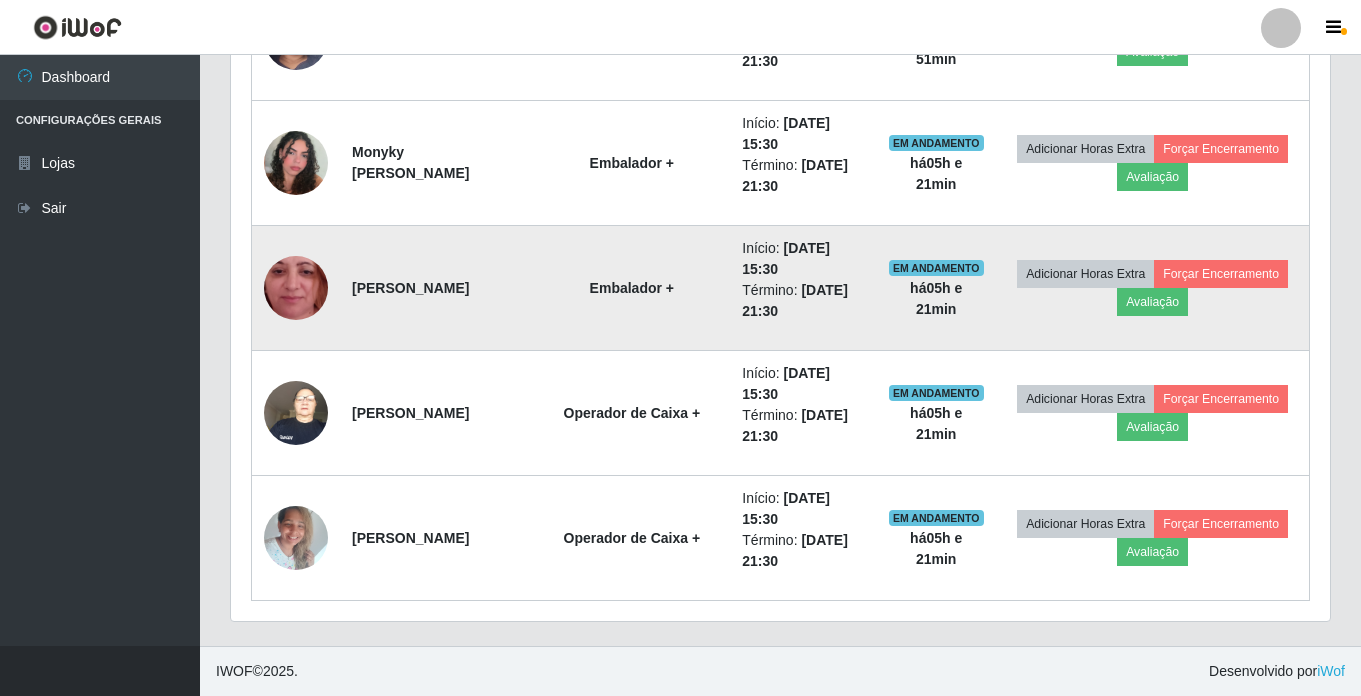 scroll, scrollTop: 999585, scrollLeft: 998901, axis: both 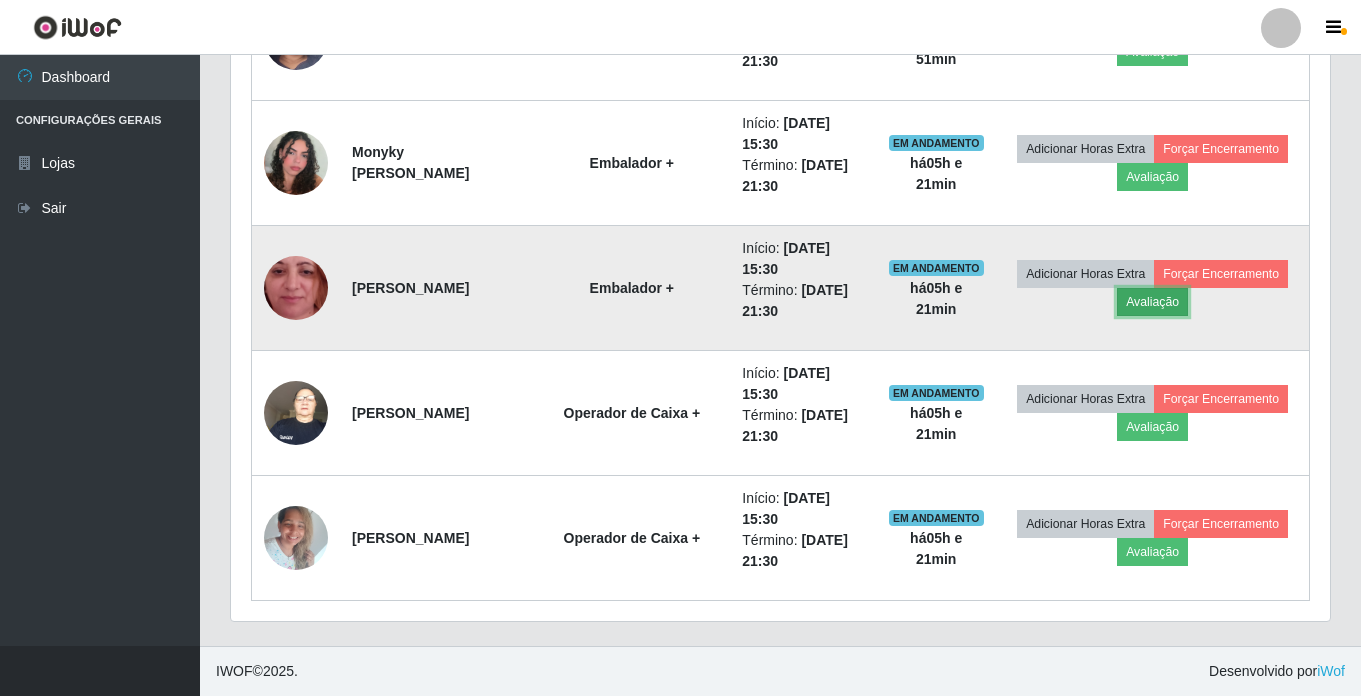 click on "Avaliação" at bounding box center [1152, 302] 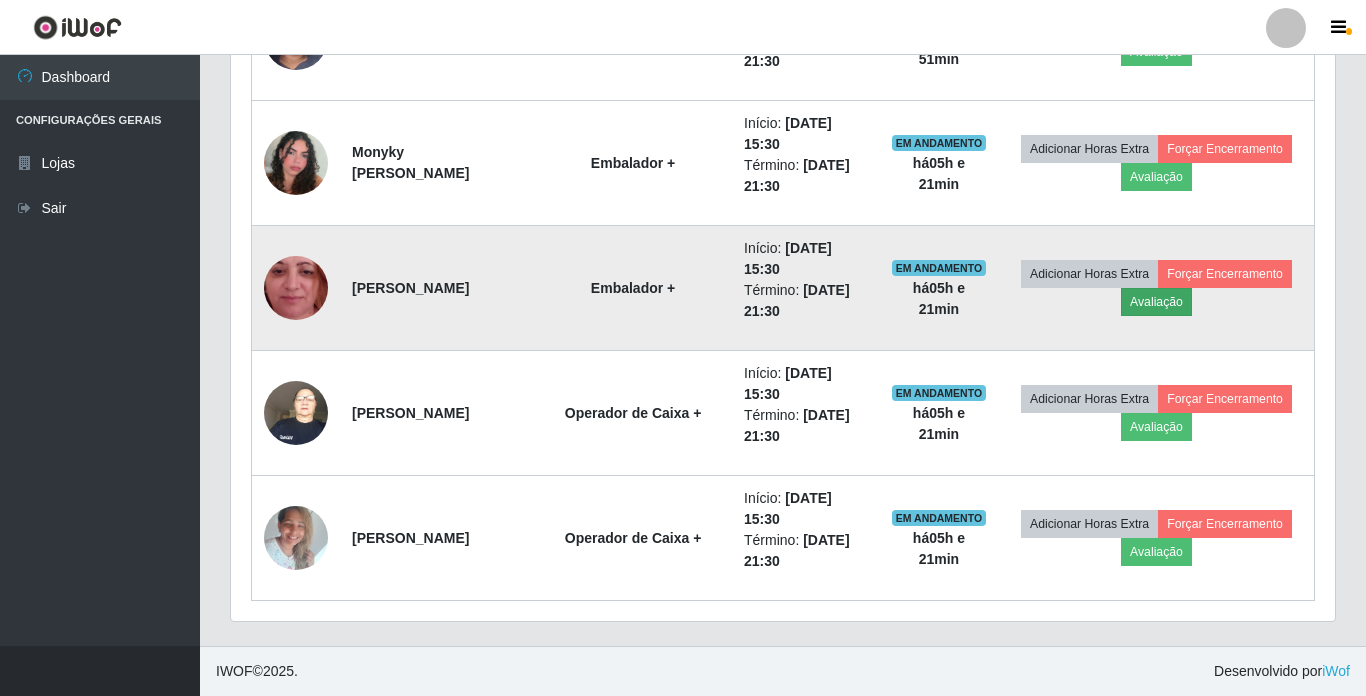 scroll, scrollTop: 999585, scrollLeft: 998911, axis: both 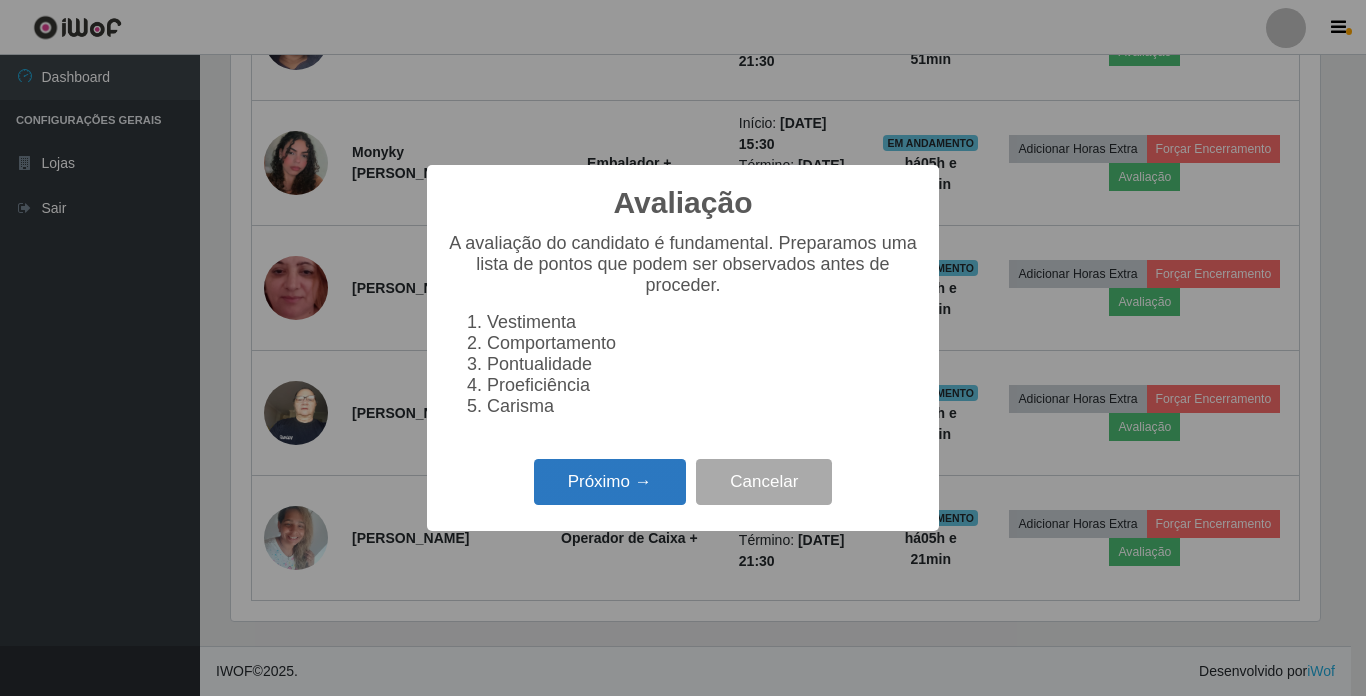 click on "Próximo →" at bounding box center [610, 482] 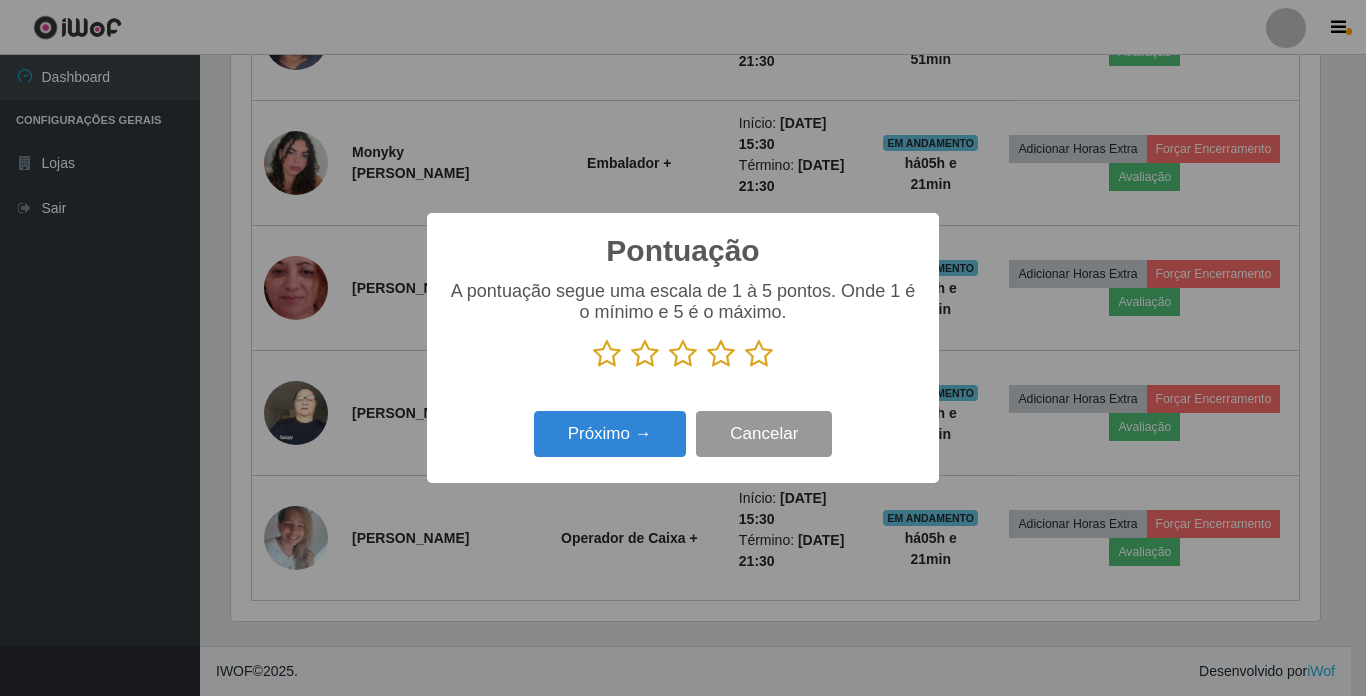 scroll, scrollTop: 999585, scrollLeft: 998911, axis: both 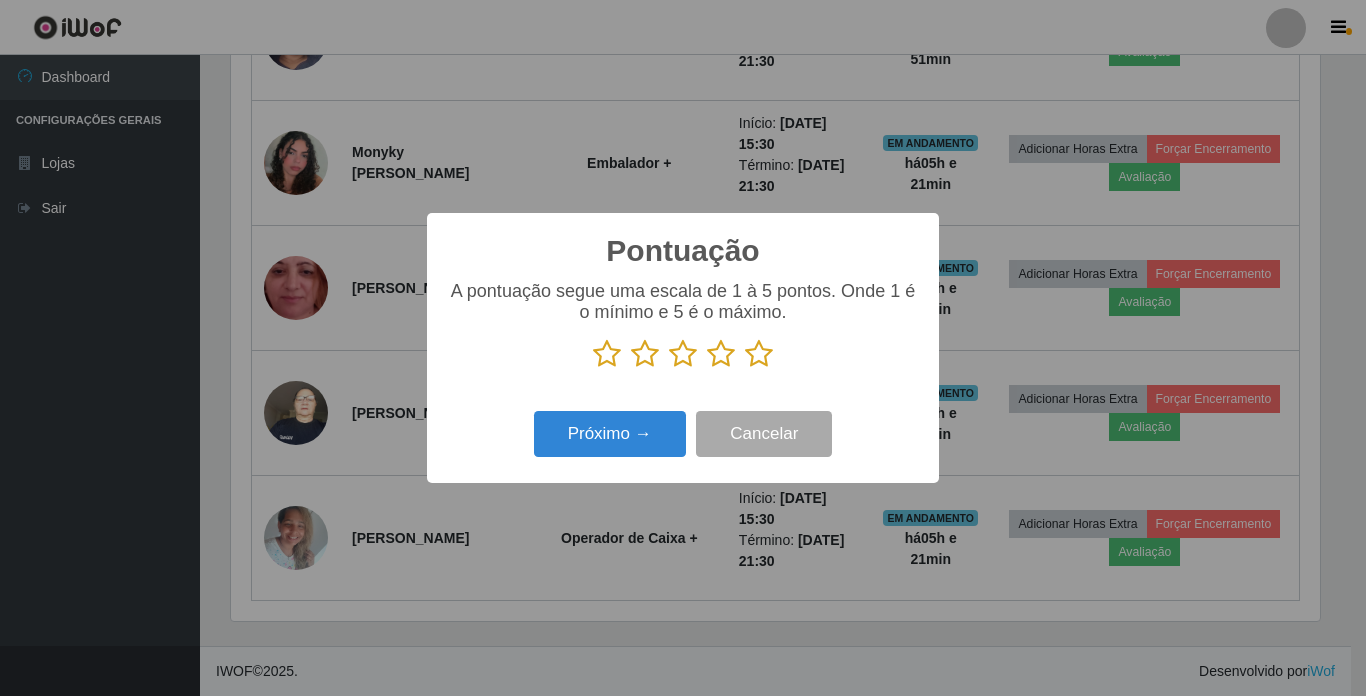 click at bounding box center [721, 354] 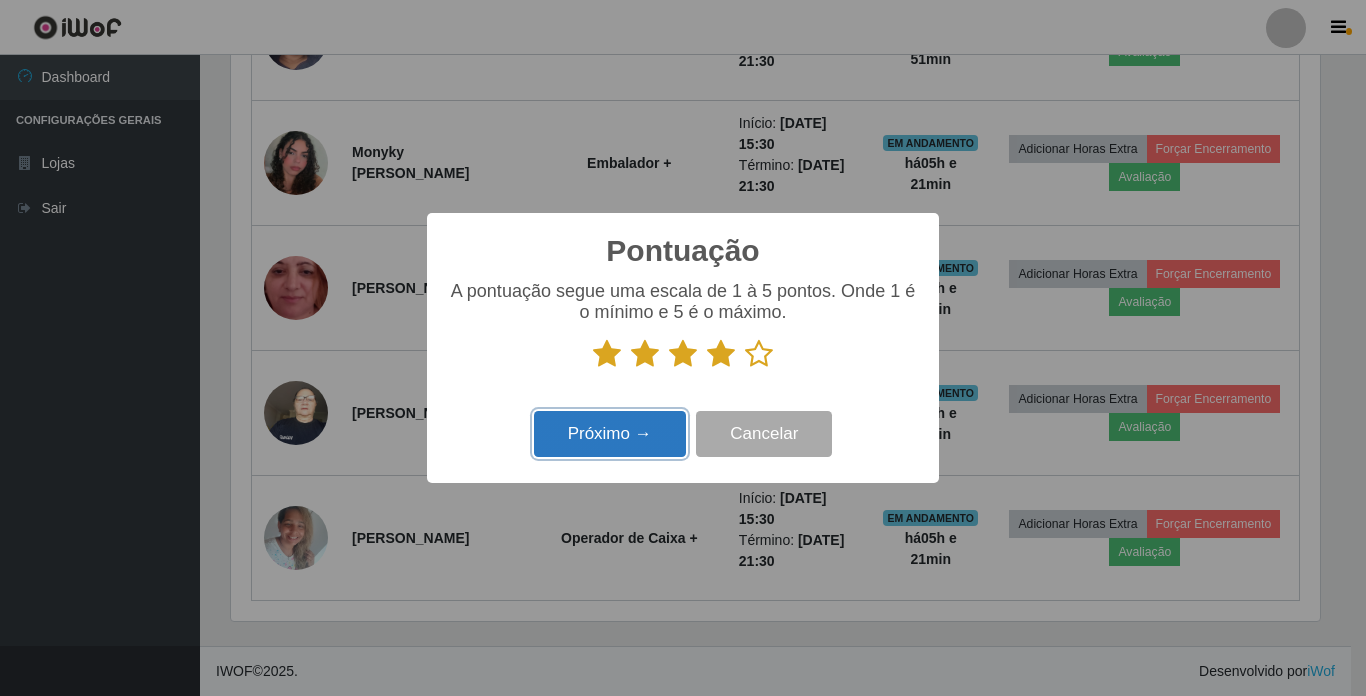 click on "Próximo →" at bounding box center (610, 434) 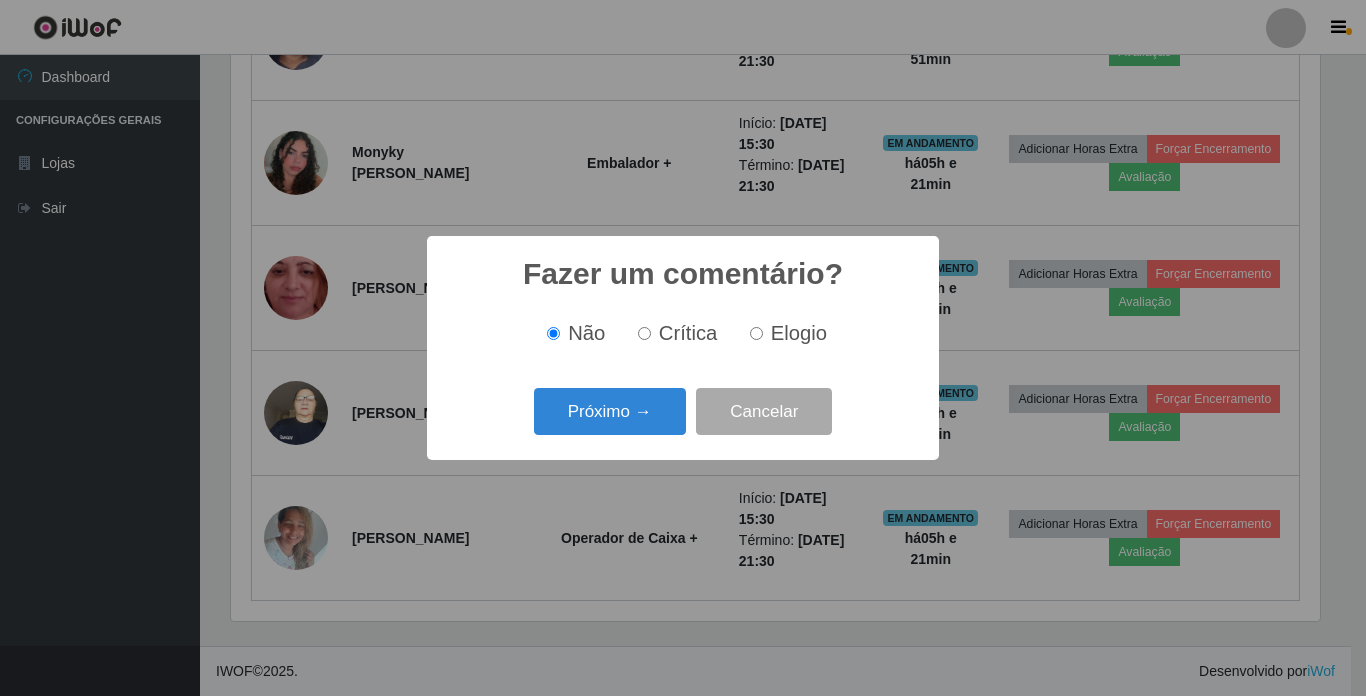 click on "Próximo →" at bounding box center (610, 411) 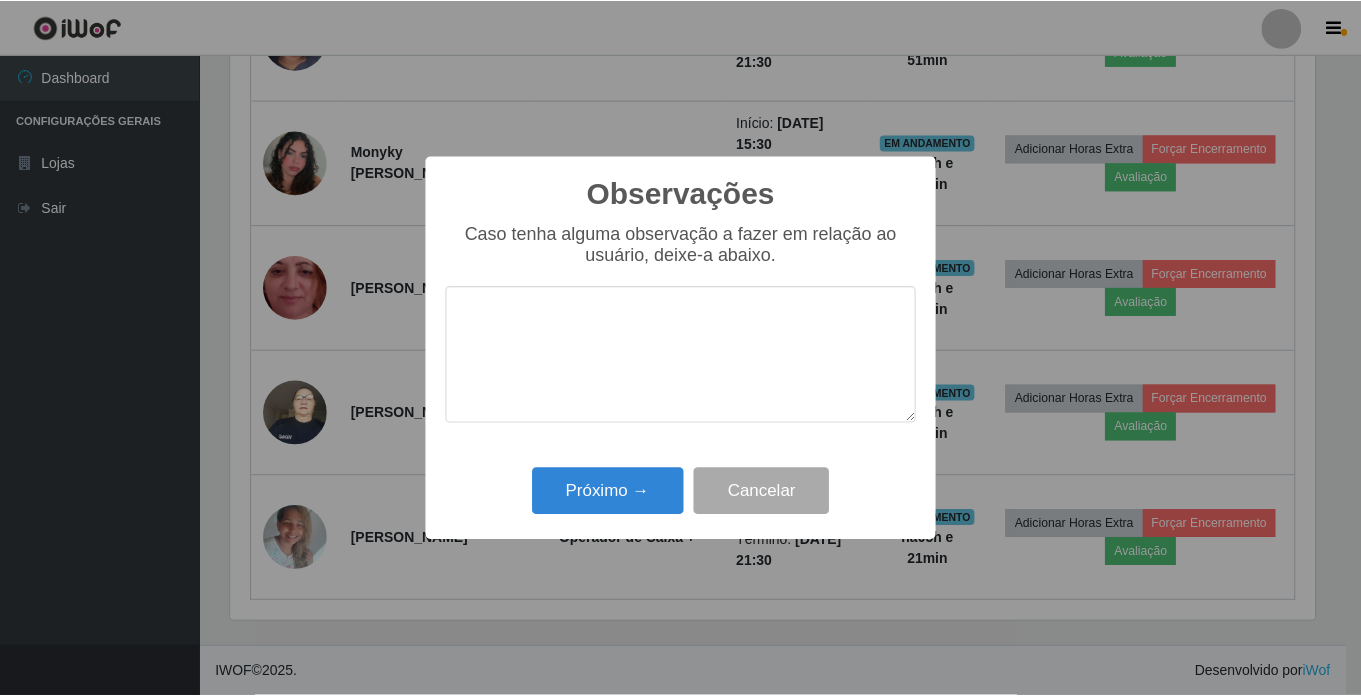 scroll, scrollTop: 999585, scrollLeft: 998911, axis: both 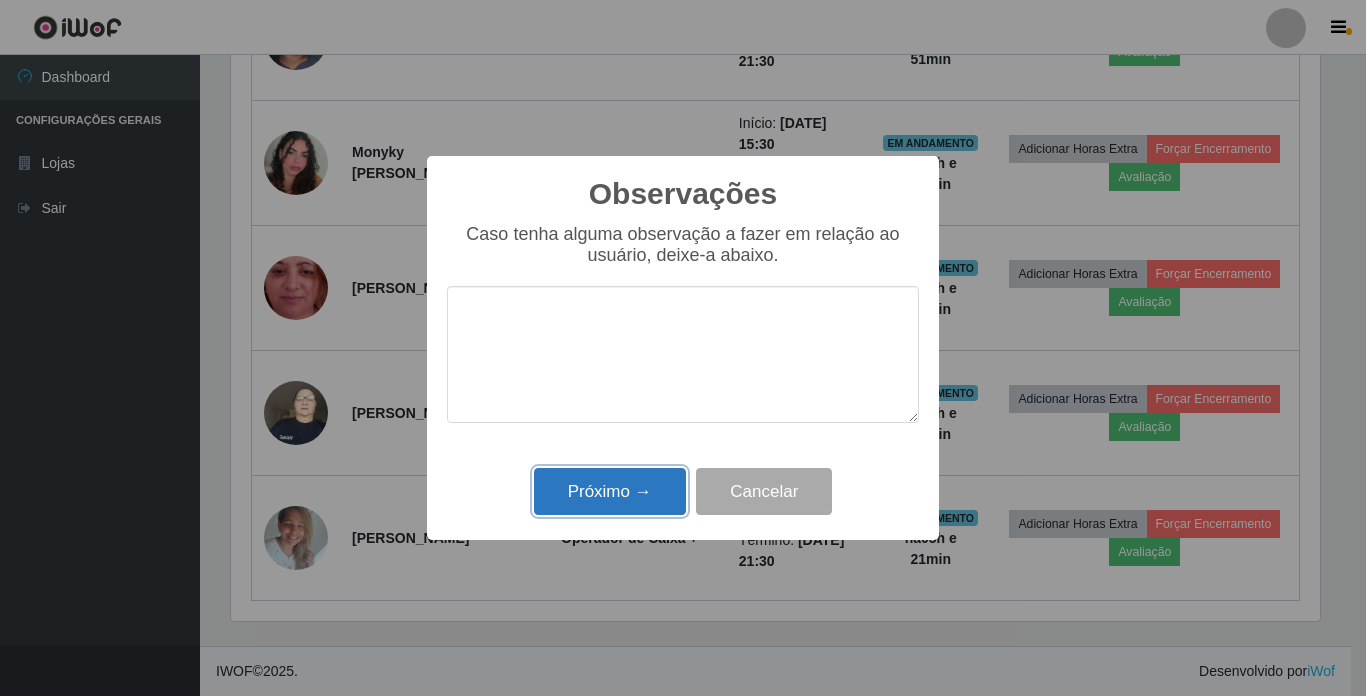 drag, startPoint x: 636, startPoint y: 499, endPoint x: 647, endPoint y: 481, distance: 21.095022 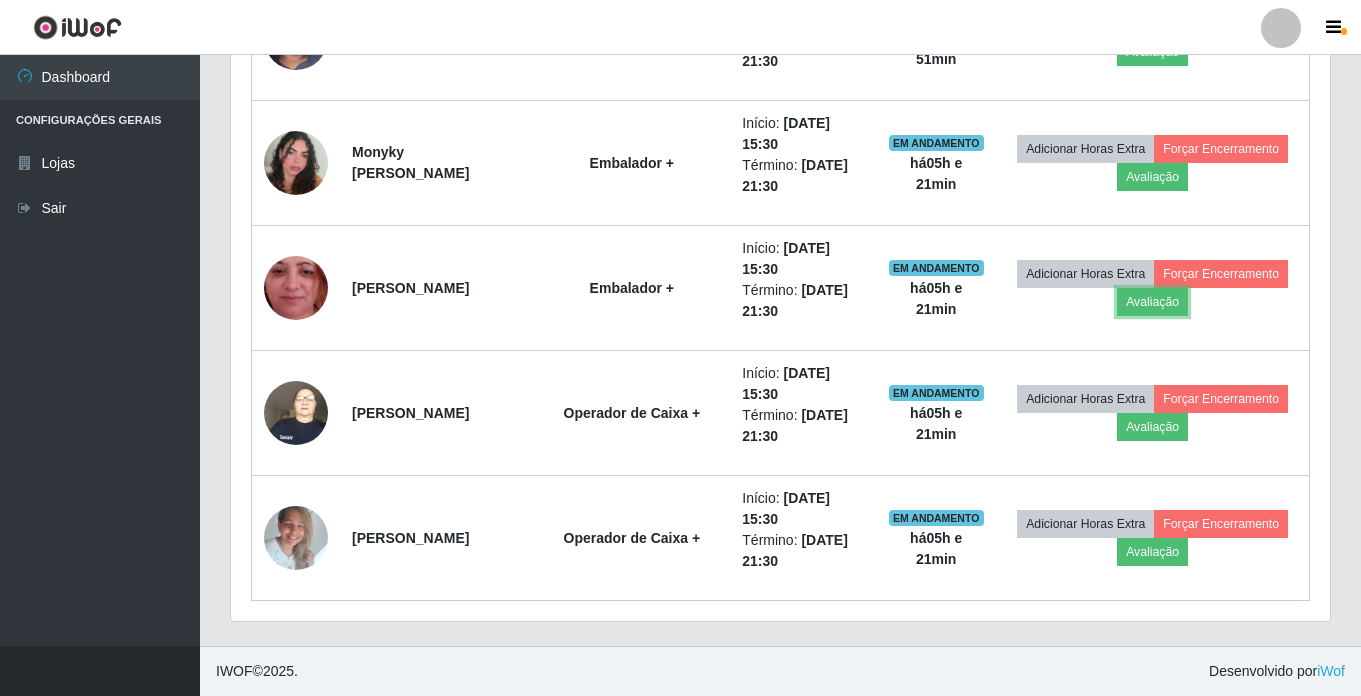 scroll, scrollTop: 999585, scrollLeft: 998901, axis: both 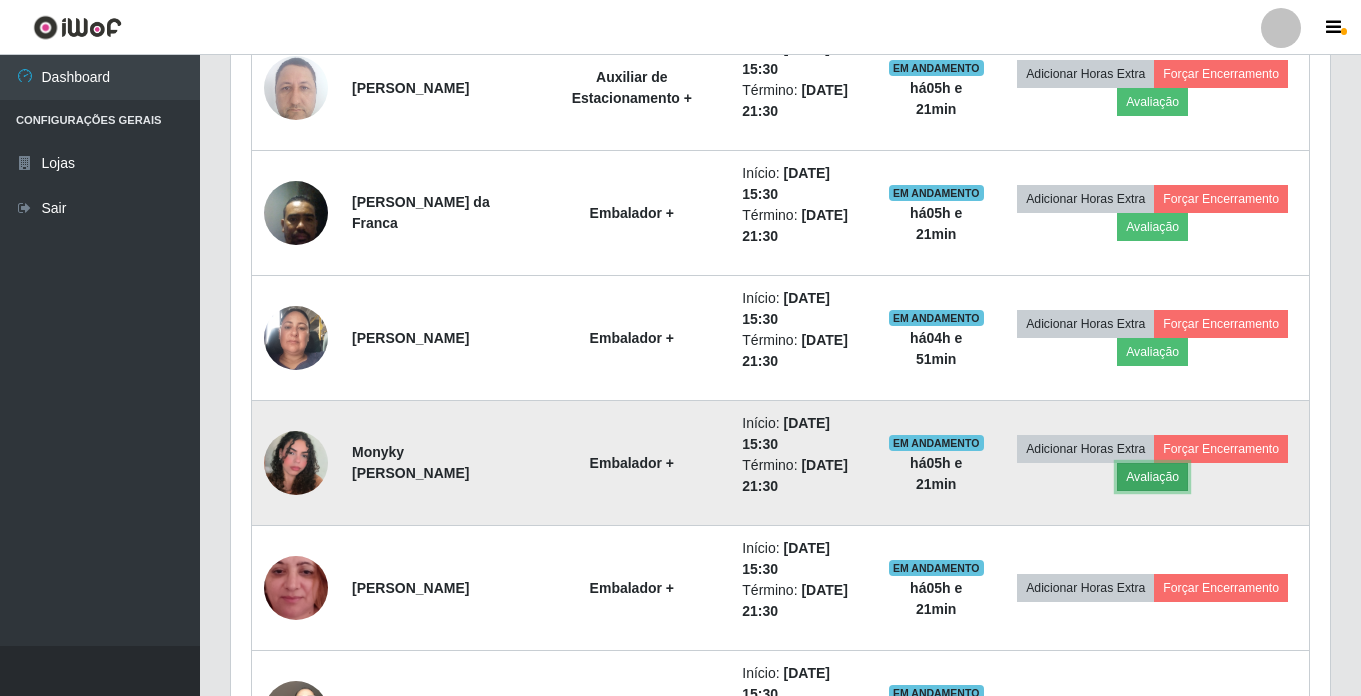 click on "Avaliação" at bounding box center [1152, 477] 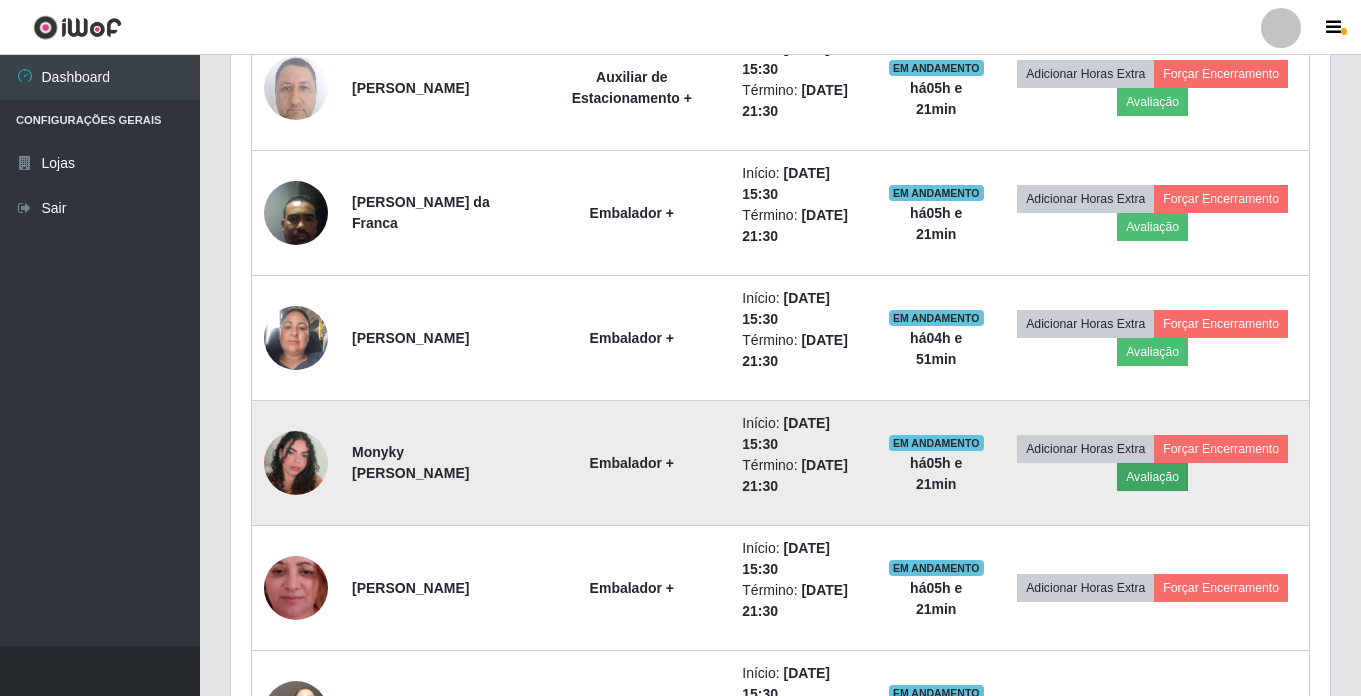 scroll, scrollTop: 999585, scrollLeft: 998911, axis: both 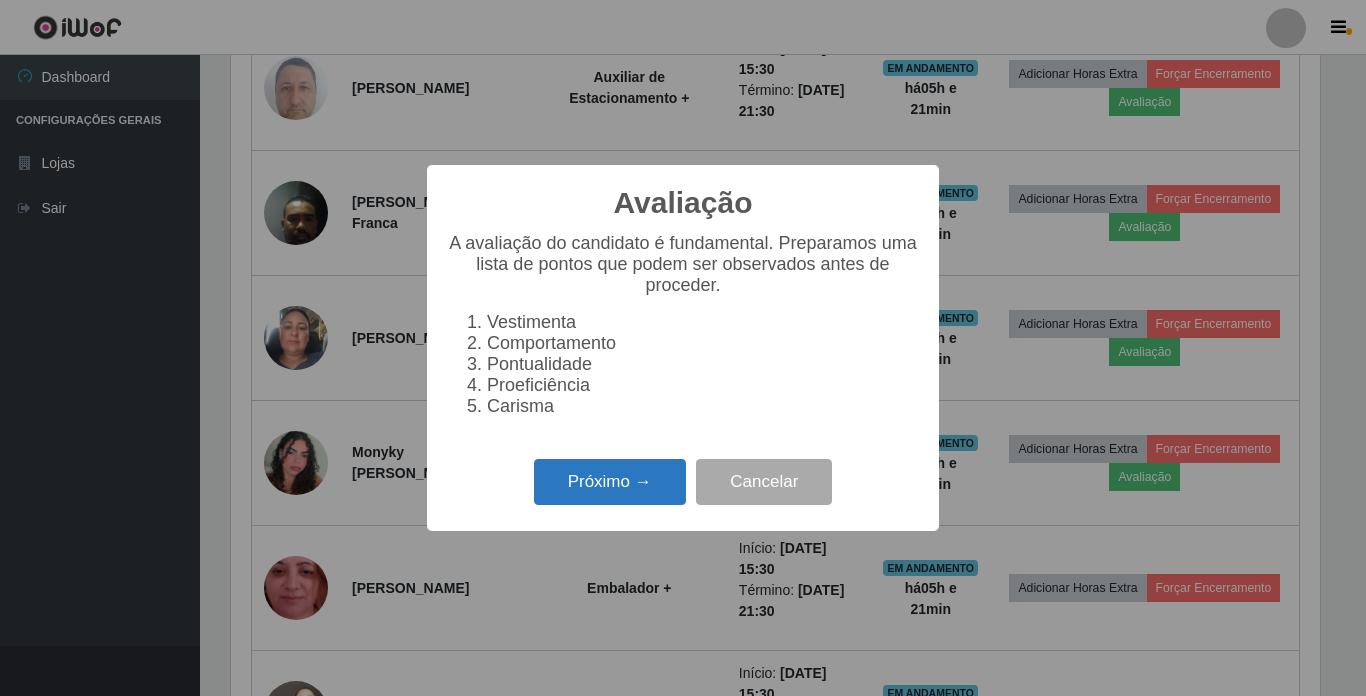 drag, startPoint x: 644, startPoint y: 500, endPoint x: 657, endPoint y: 478, distance: 25.553865 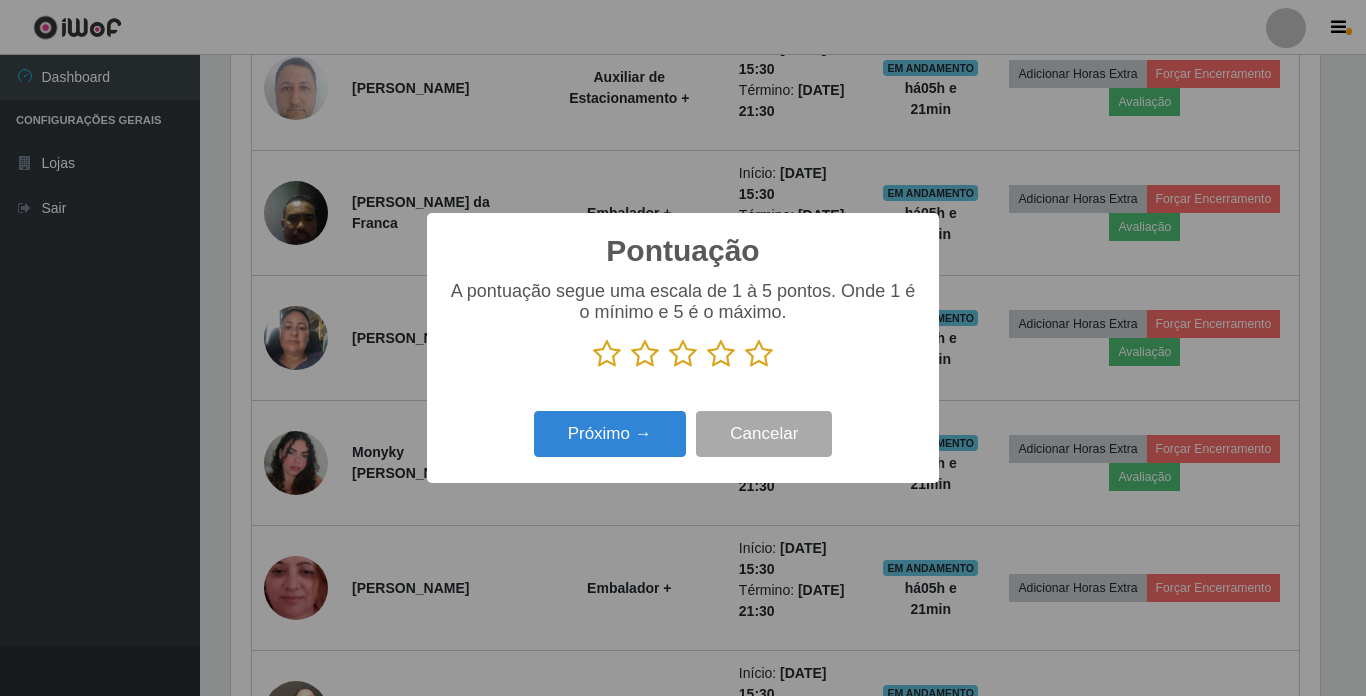 click at bounding box center (721, 354) 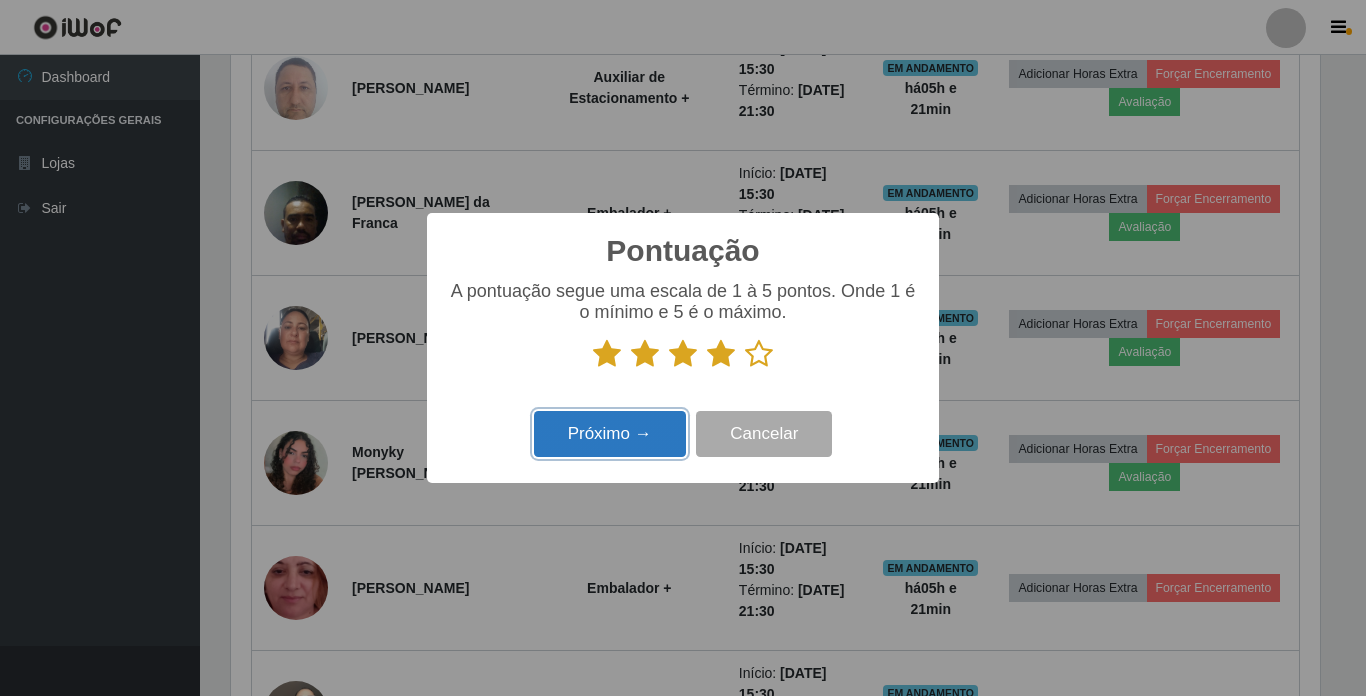 click on "Próximo →" at bounding box center [610, 434] 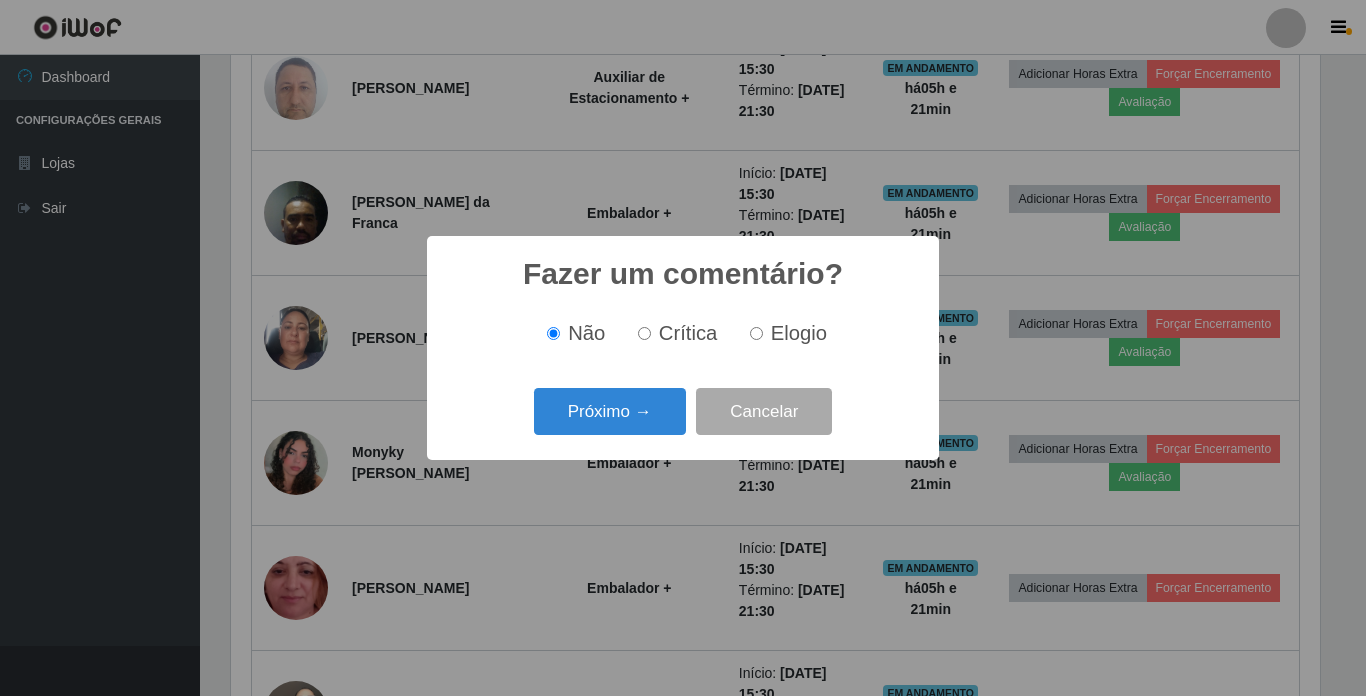 click on "Próximo →" at bounding box center [610, 411] 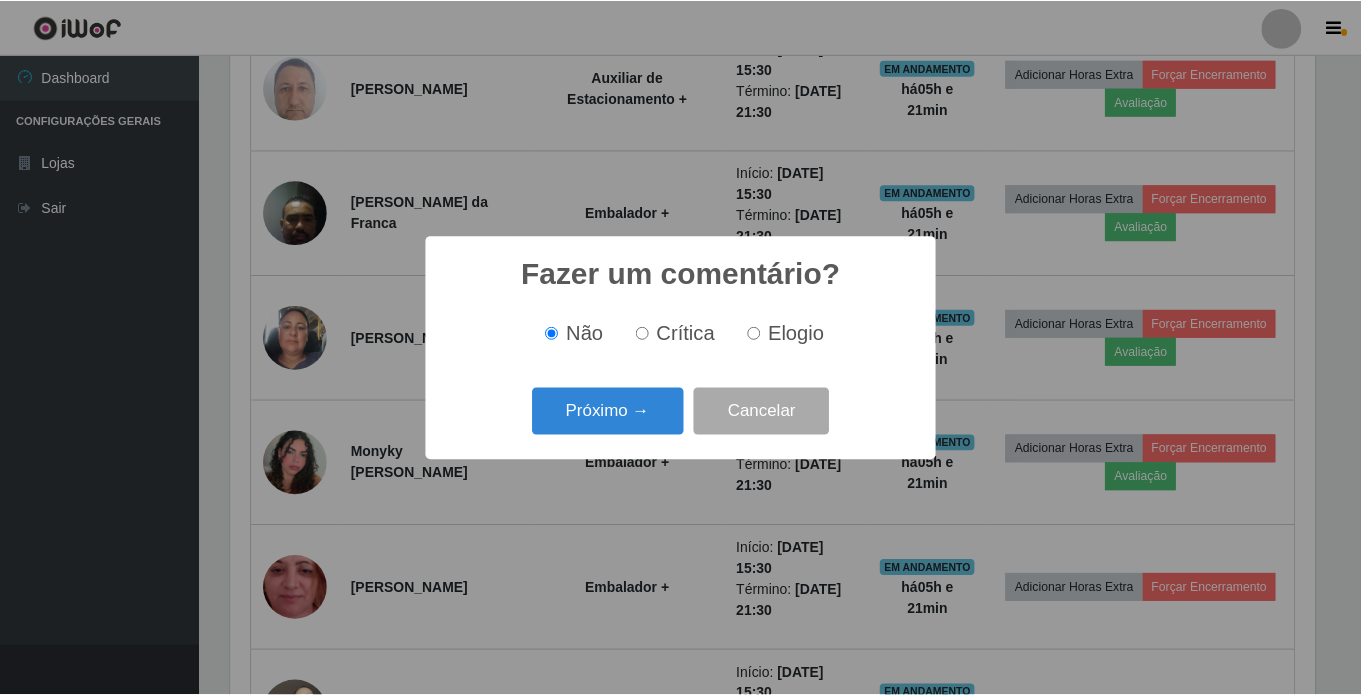 scroll, scrollTop: 999585, scrollLeft: 998911, axis: both 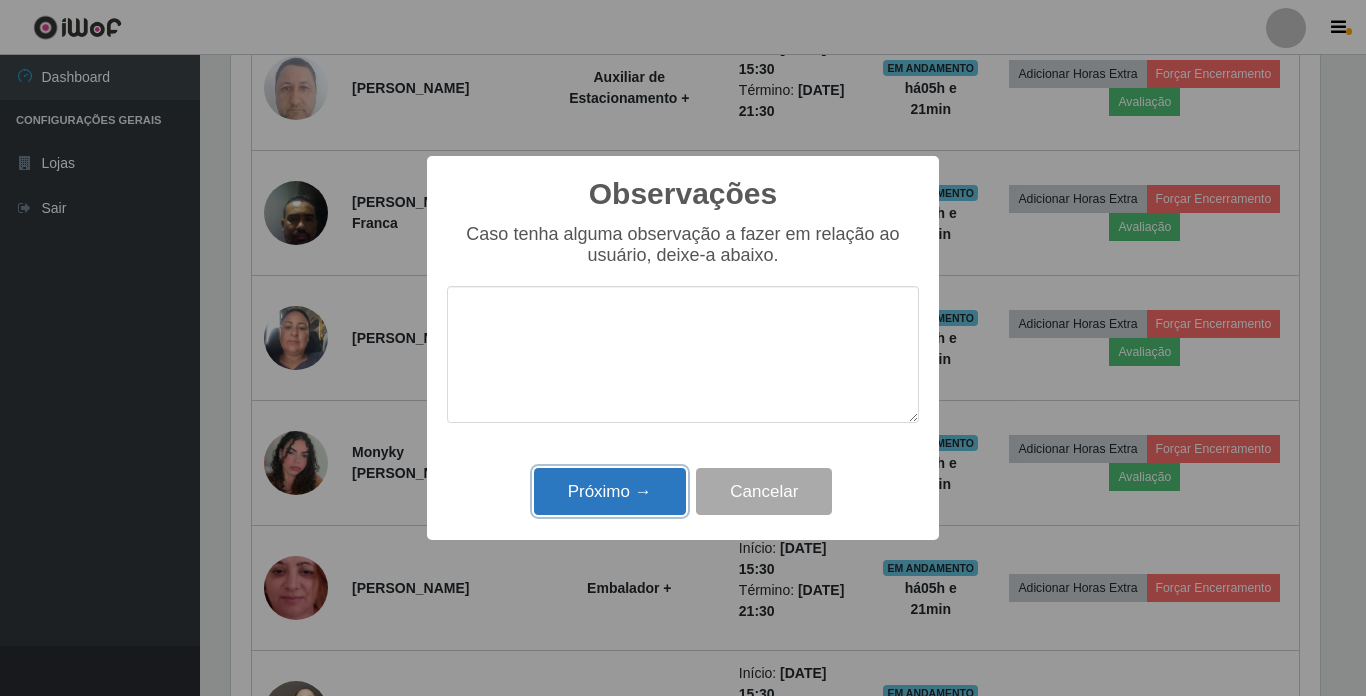 click on "Próximo →" at bounding box center [610, 491] 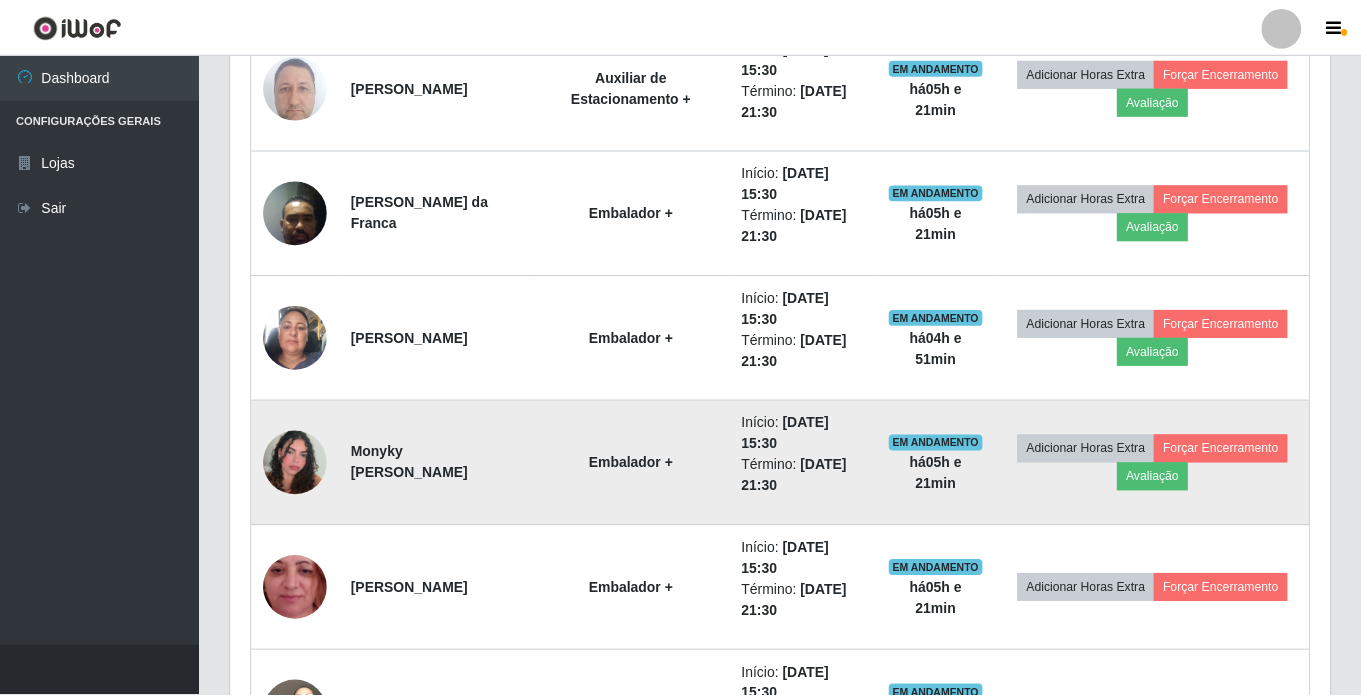 scroll, scrollTop: 999585, scrollLeft: 998901, axis: both 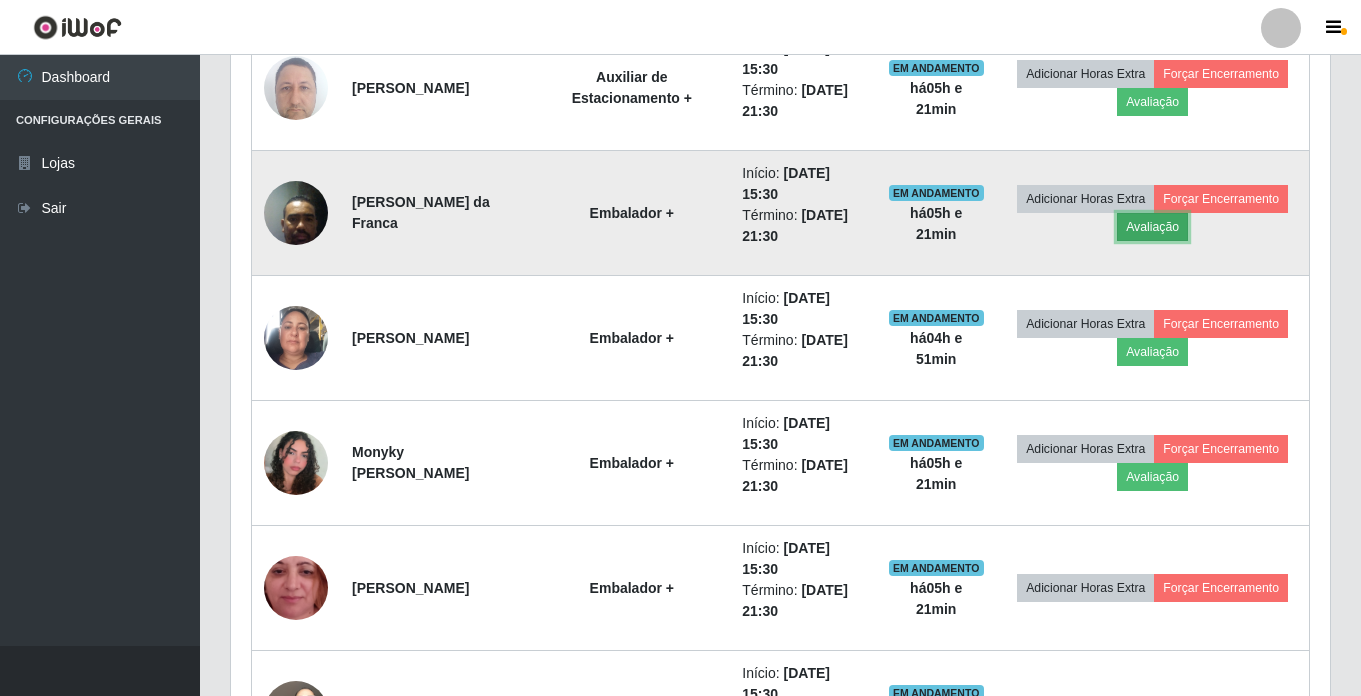 click on "Avaliação" at bounding box center (1152, 227) 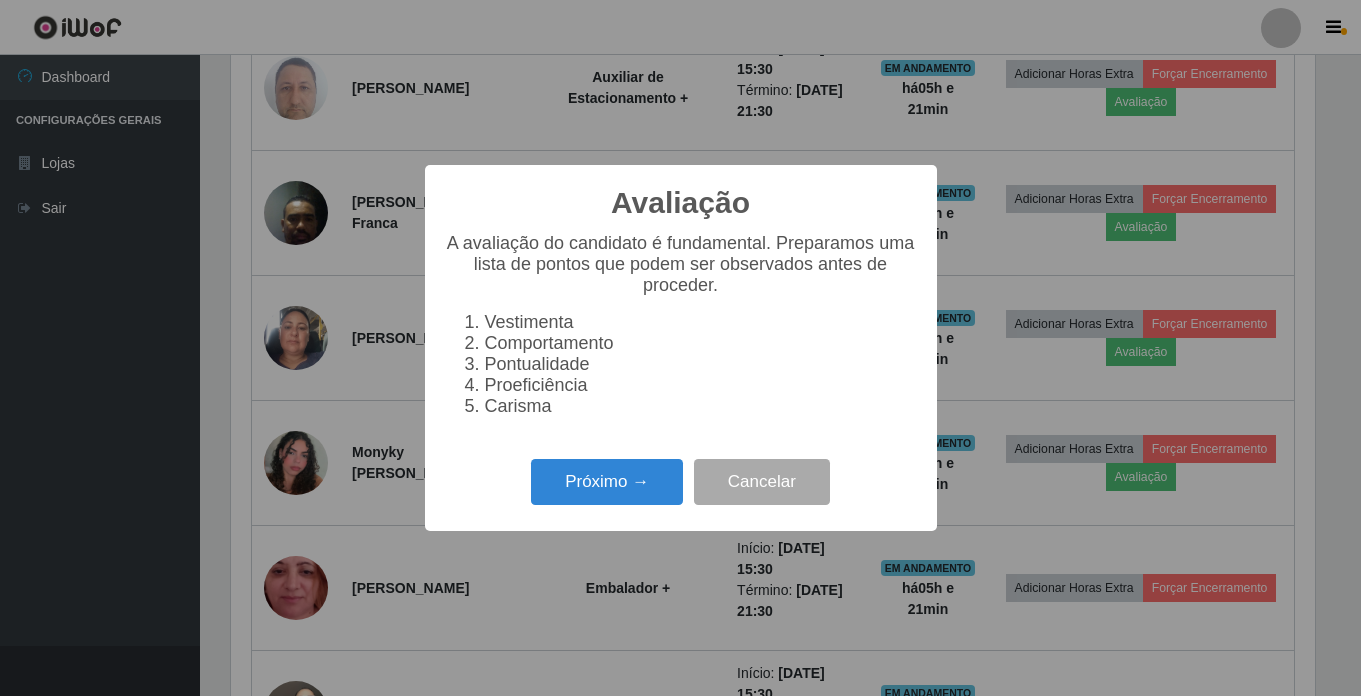scroll, scrollTop: 999585, scrollLeft: 998911, axis: both 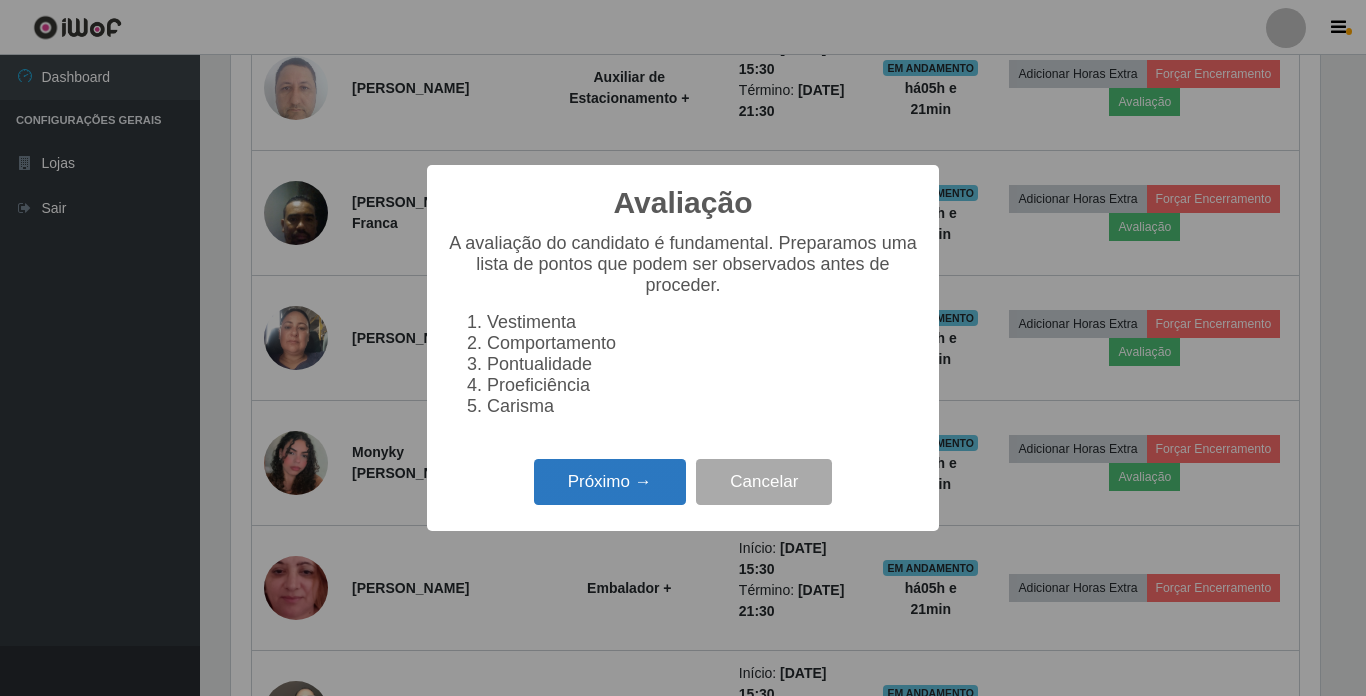 click on "Próximo →" at bounding box center [610, 482] 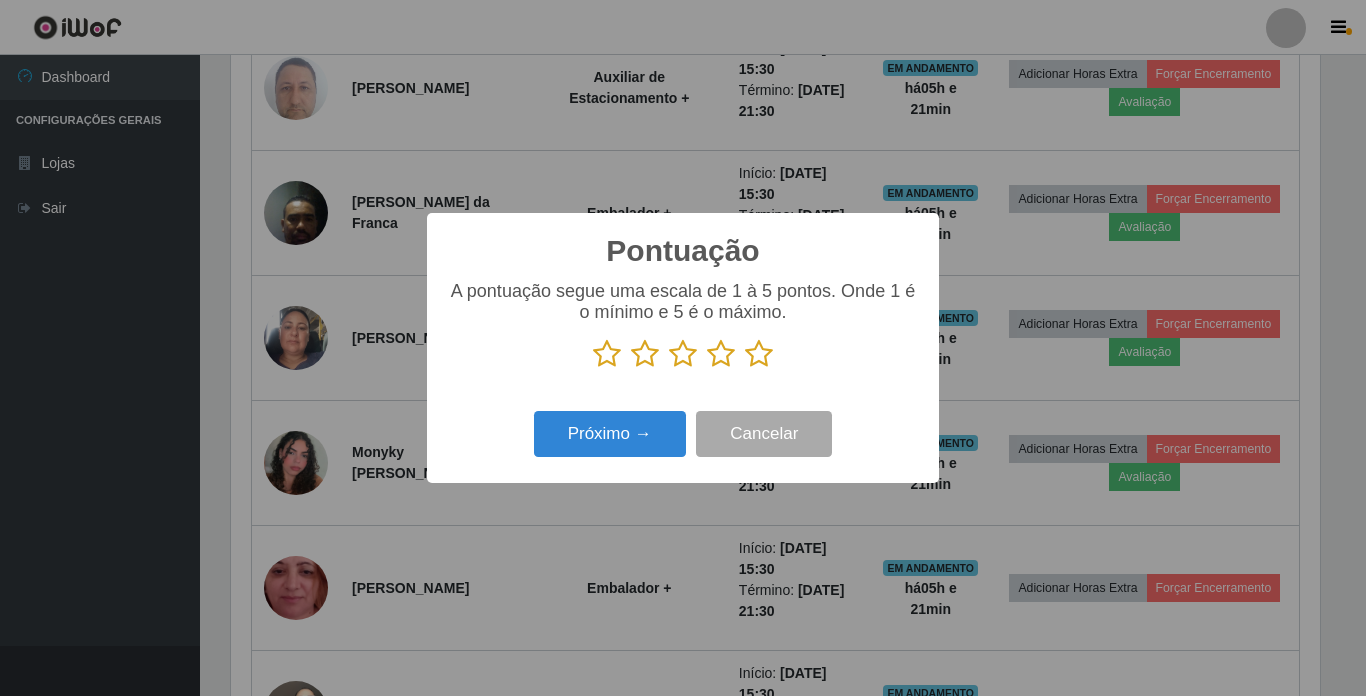 click at bounding box center [759, 354] 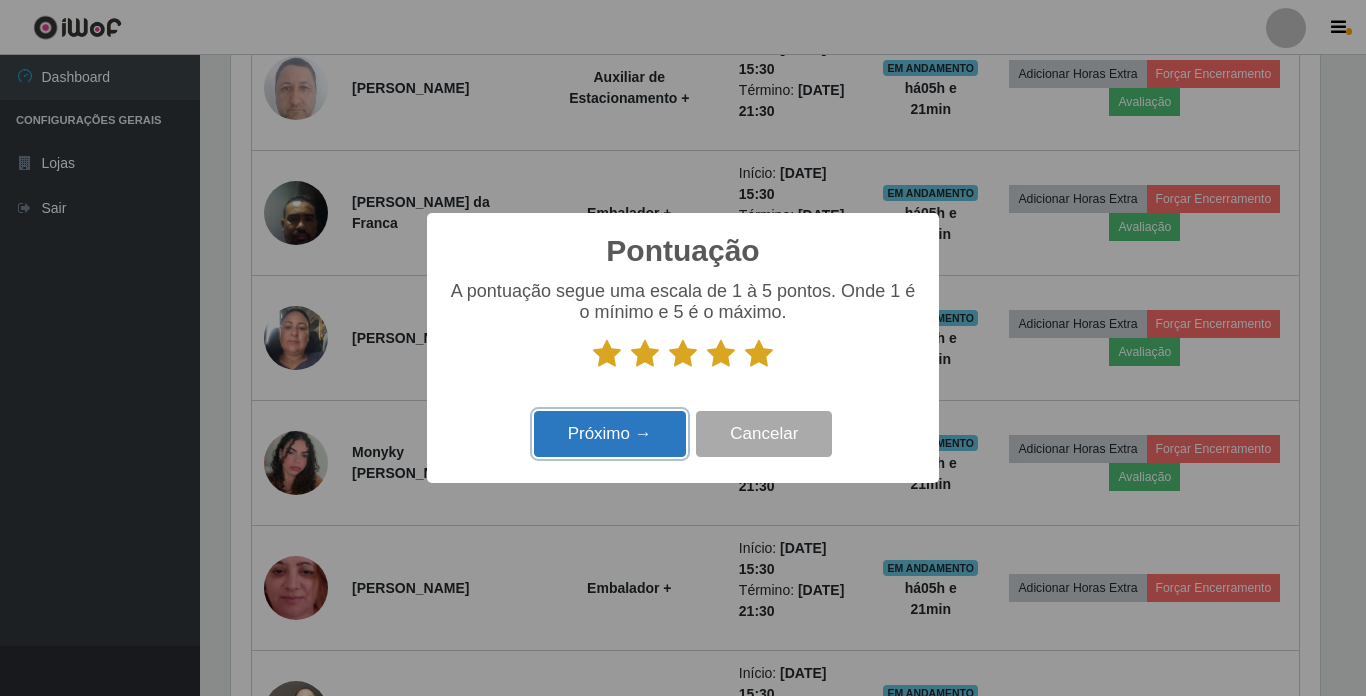 click on "Próximo →" at bounding box center (610, 434) 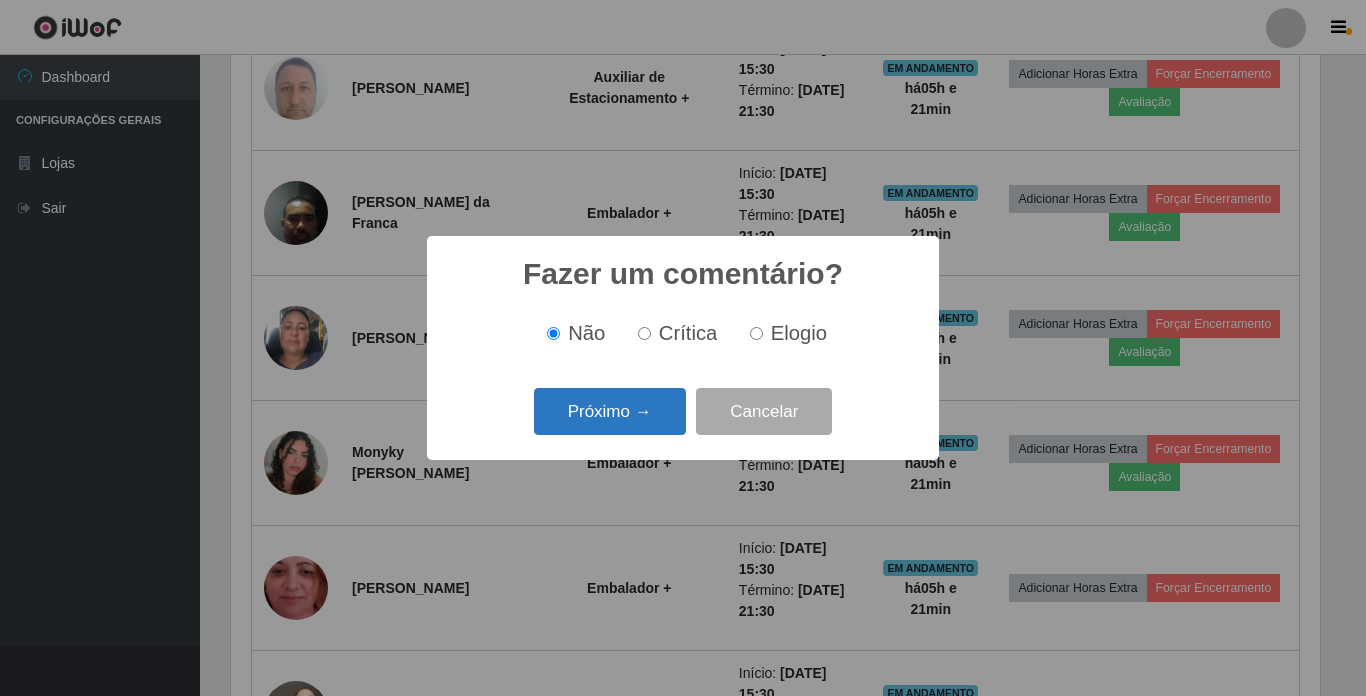 scroll, scrollTop: 999585, scrollLeft: 998911, axis: both 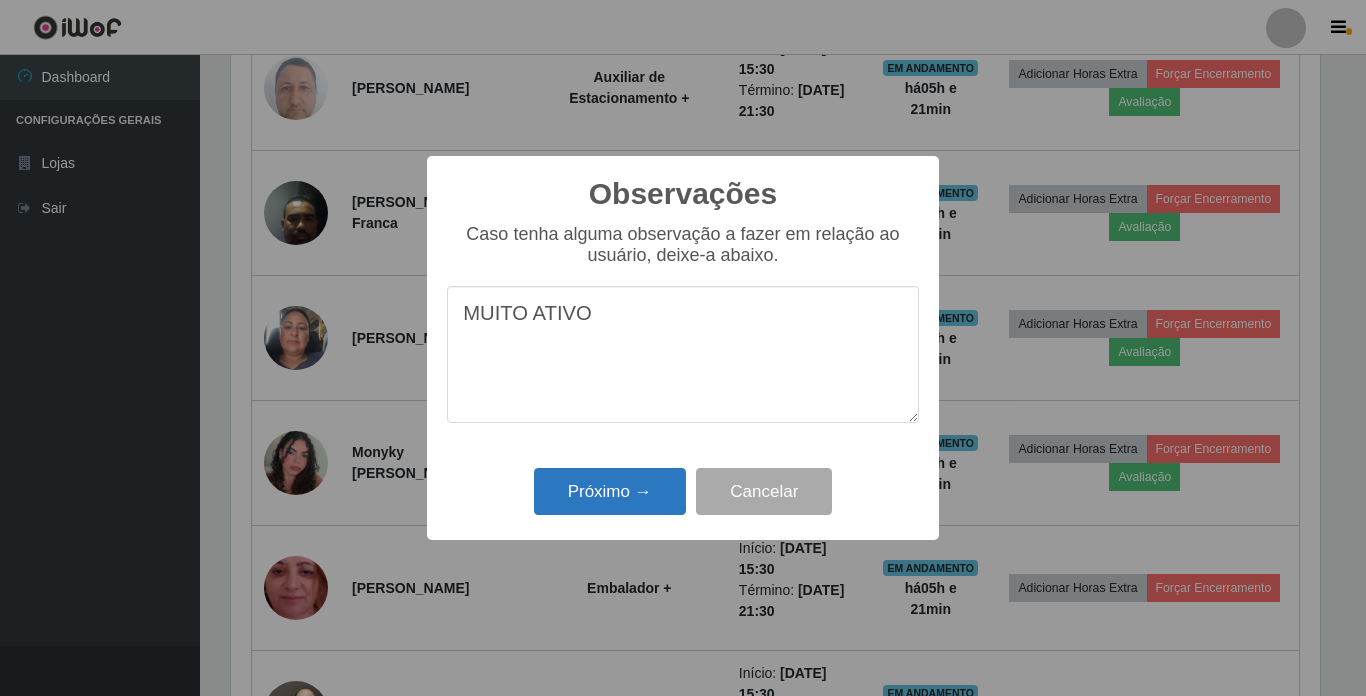 type on "MUITO ATIVO" 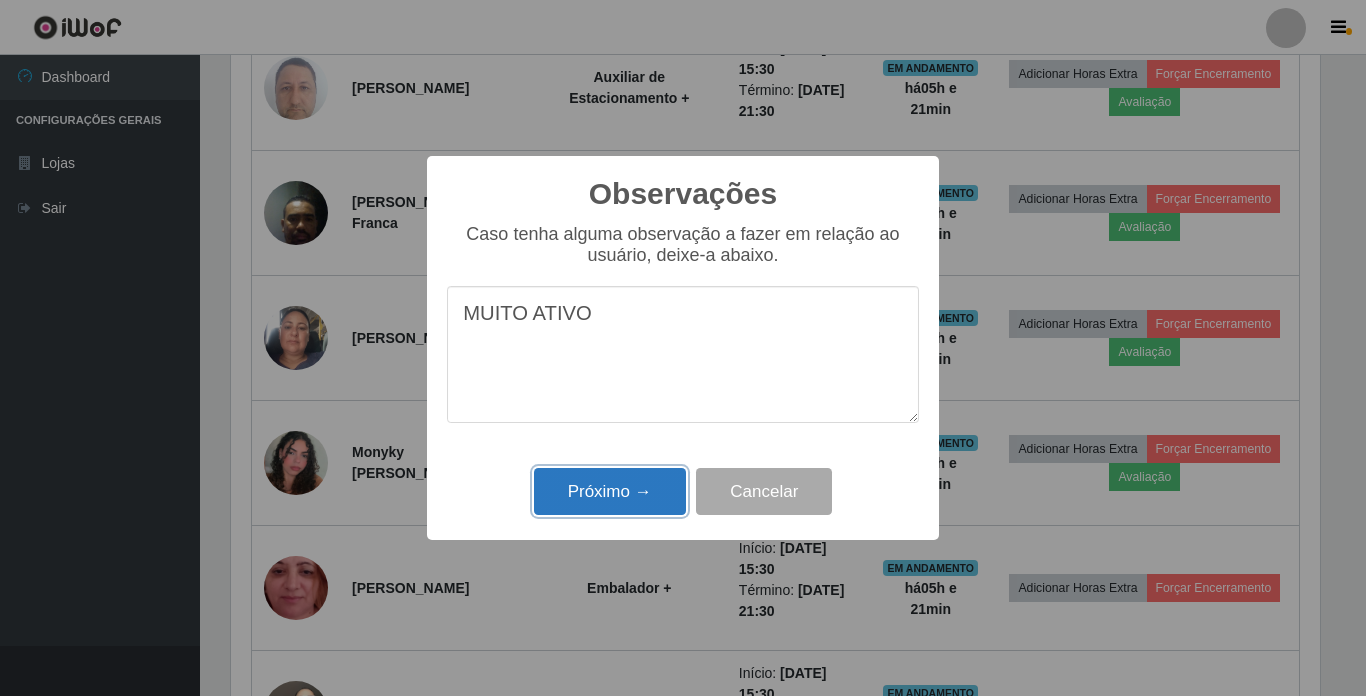 click on "Próximo →" at bounding box center (610, 491) 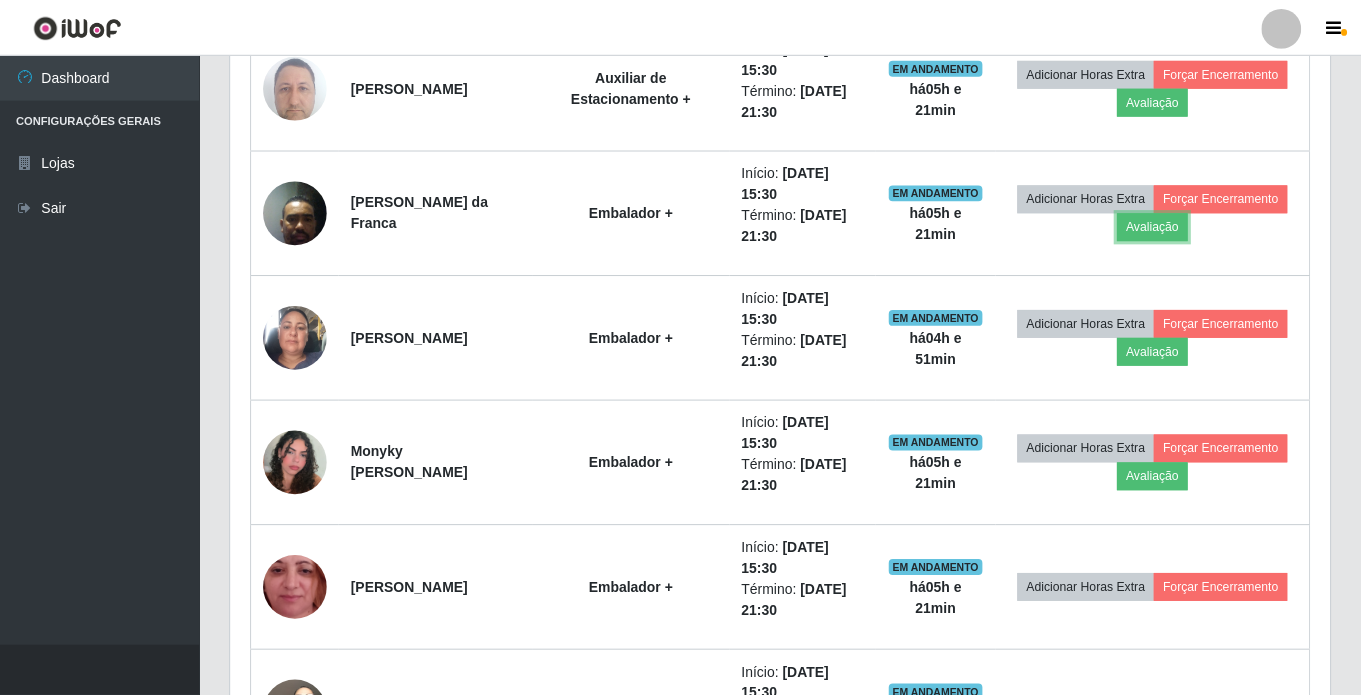 scroll, scrollTop: 999585, scrollLeft: 998901, axis: both 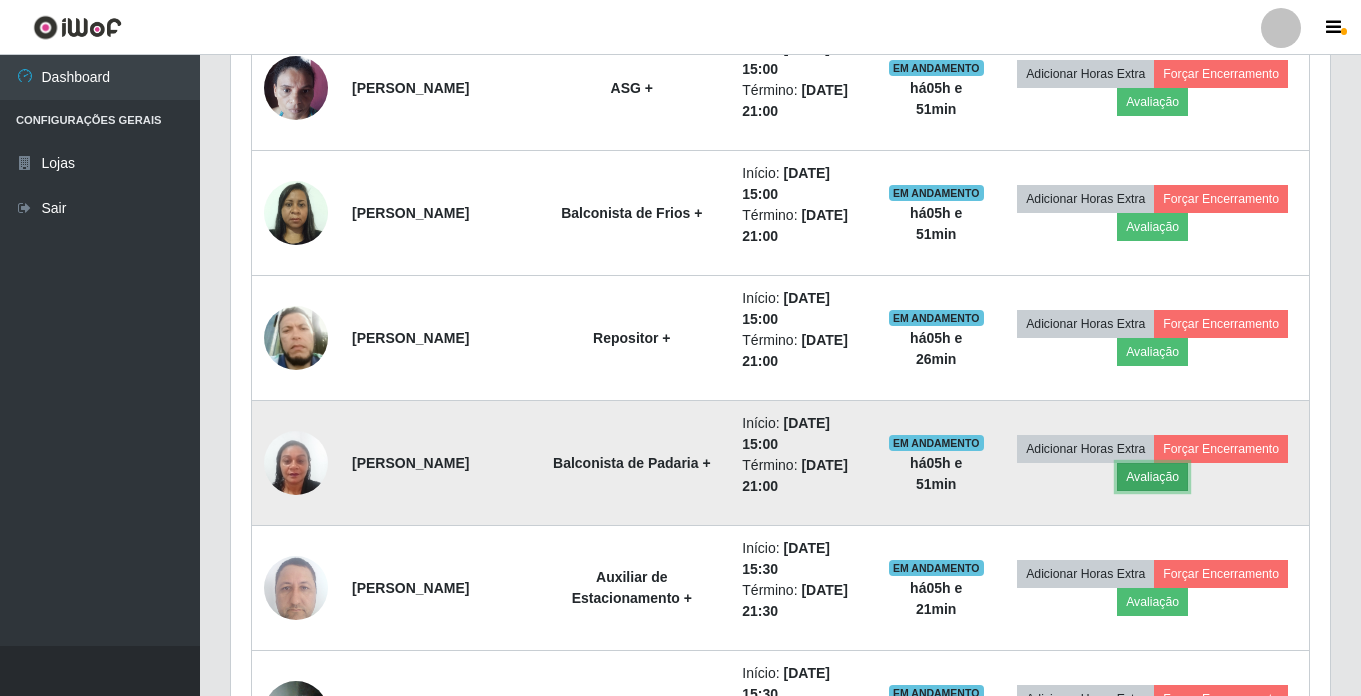 click on "Avaliação" at bounding box center [1152, 477] 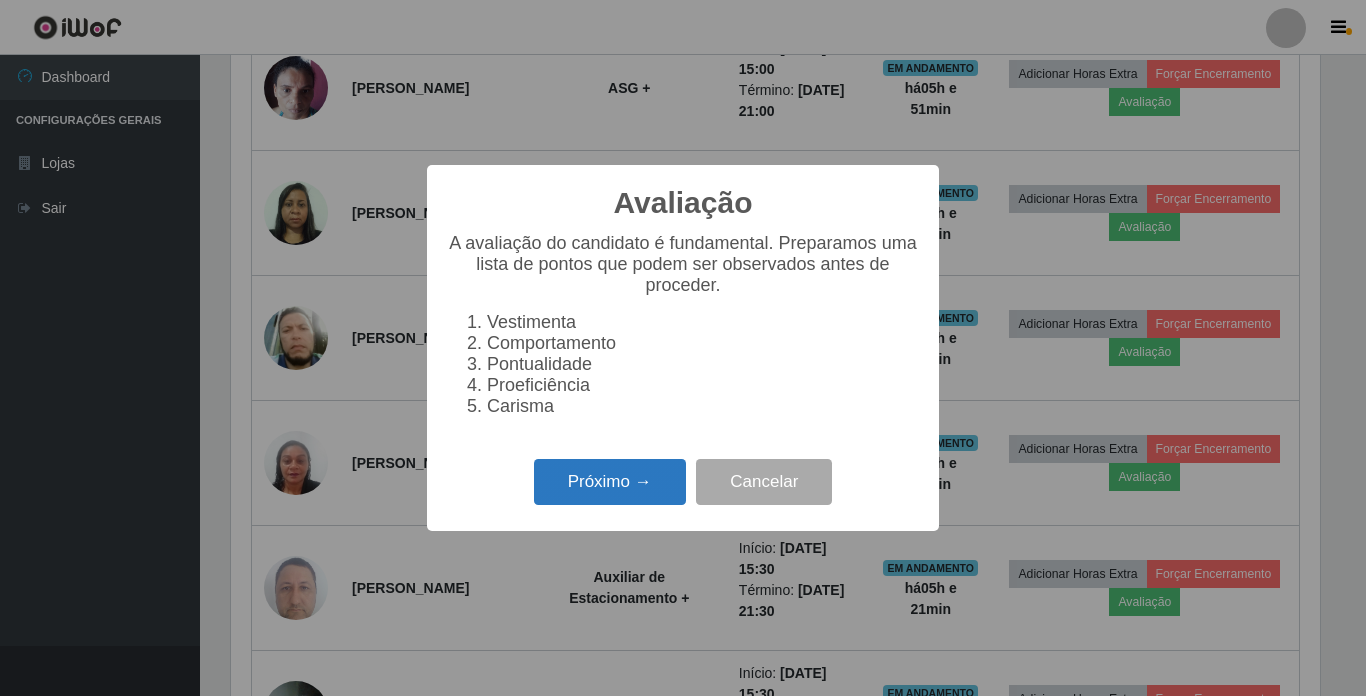 drag, startPoint x: 658, startPoint y: 493, endPoint x: 666, endPoint y: 477, distance: 17.888544 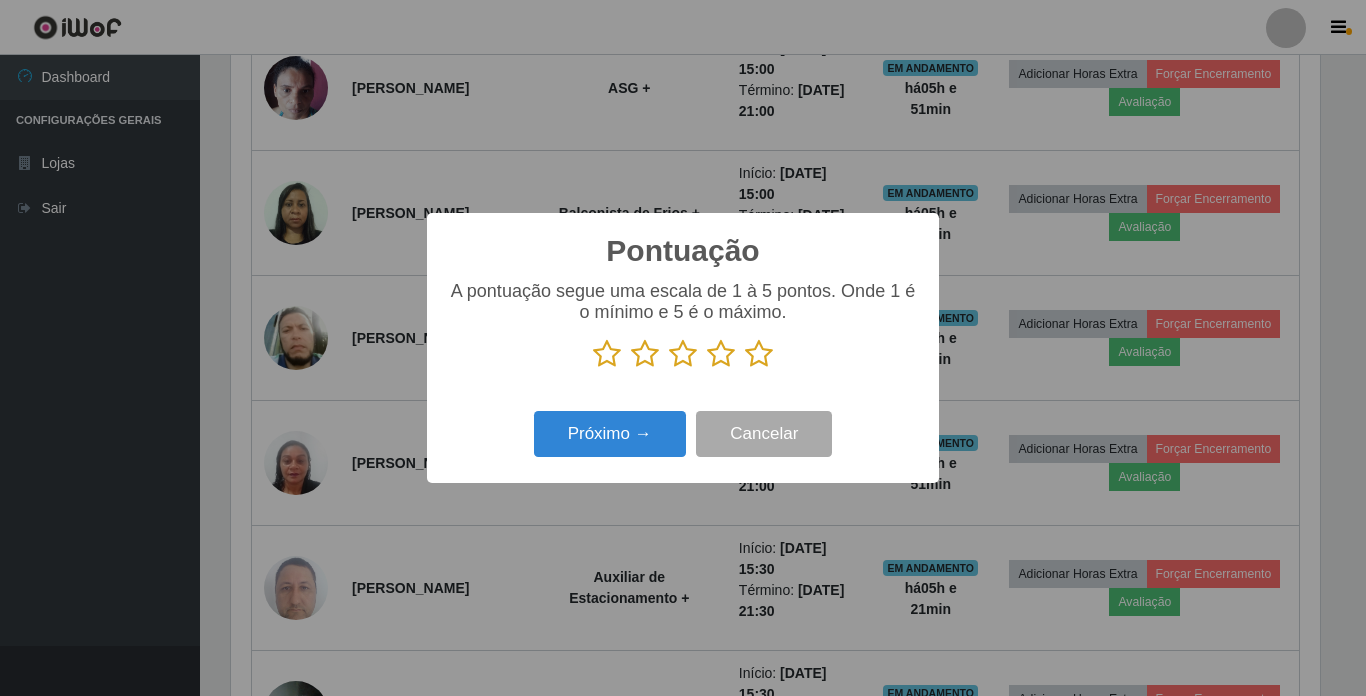 click at bounding box center (759, 354) 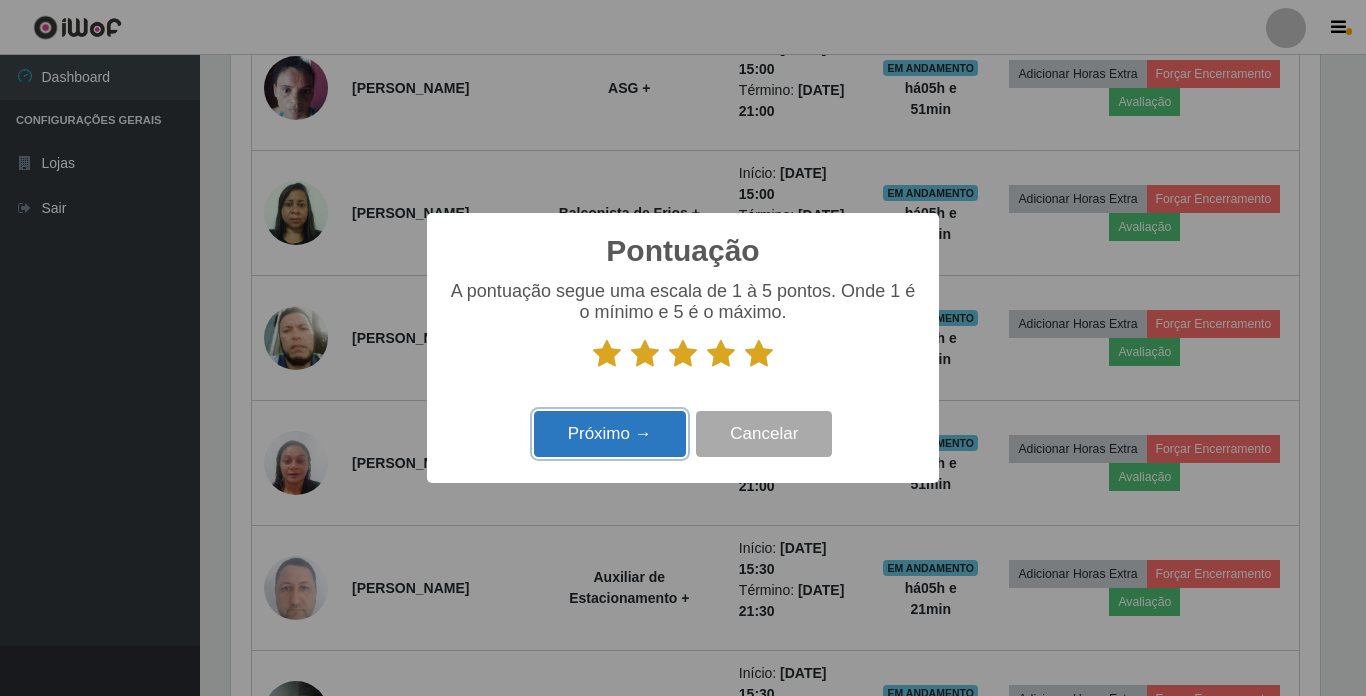 click on "Próximo →" at bounding box center (610, 434) 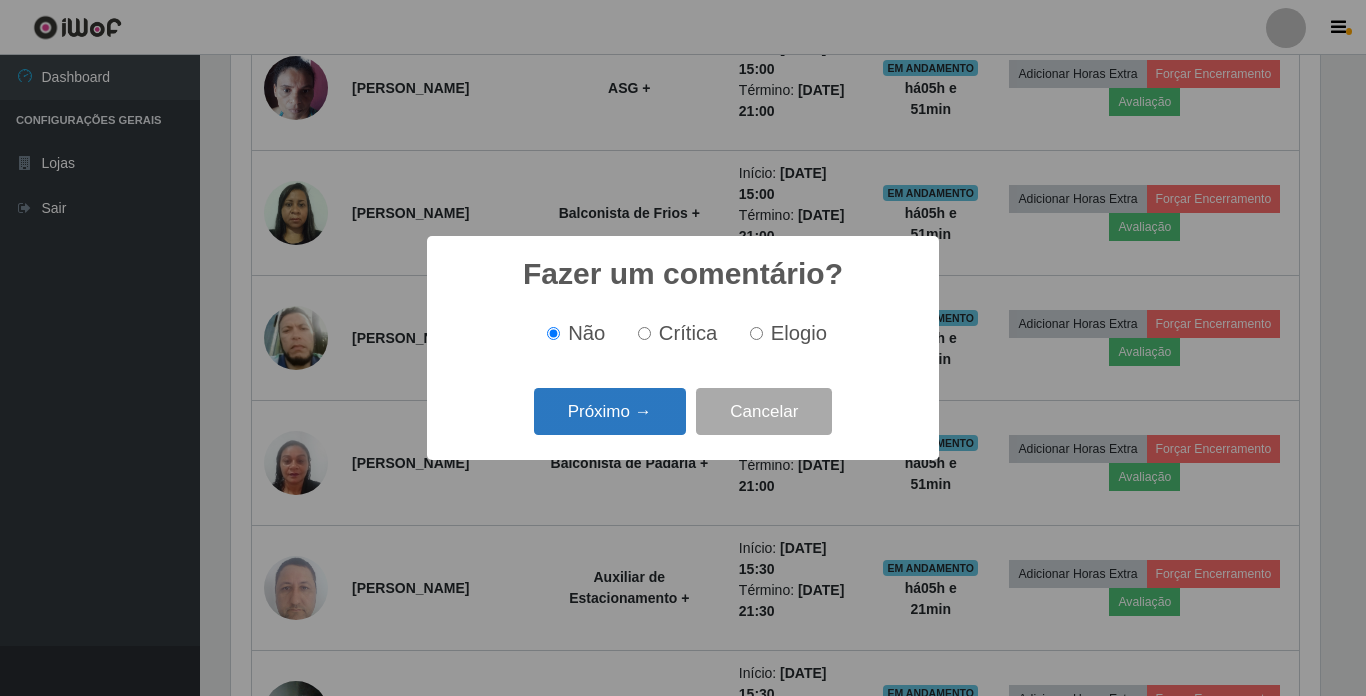 click on "Próximo →" at bounding box center [610, 411] 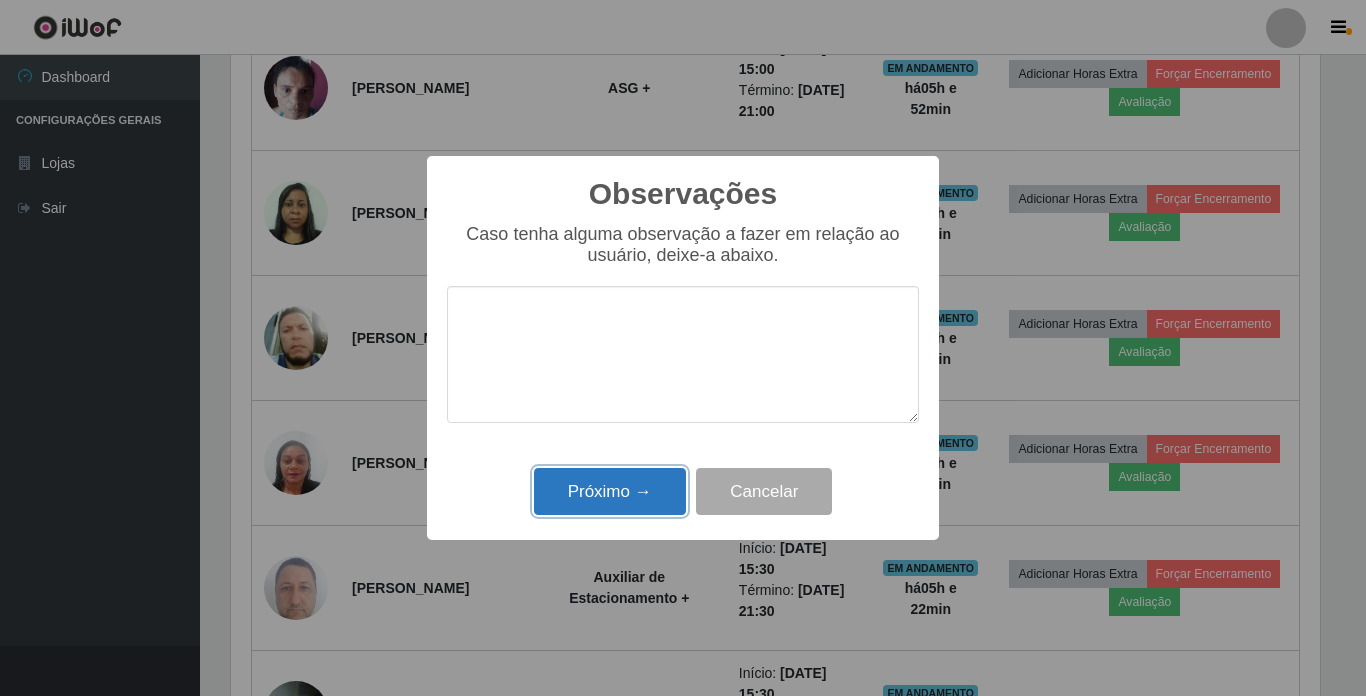 drag, startPoint x: 648, startPoint y: 505, endPoint x: 658, endPoint y: 495, distance: 14.142136 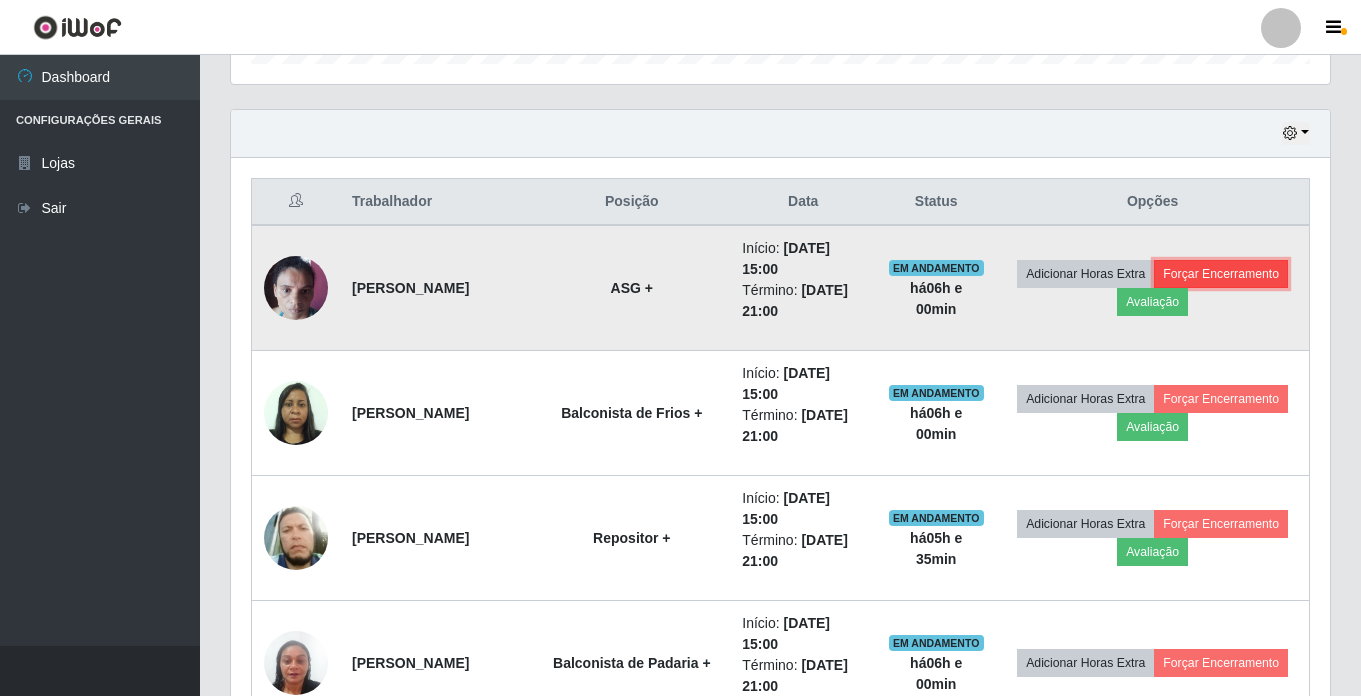 click on "Forçar Encerramento" at bounding box center (1221, 274) 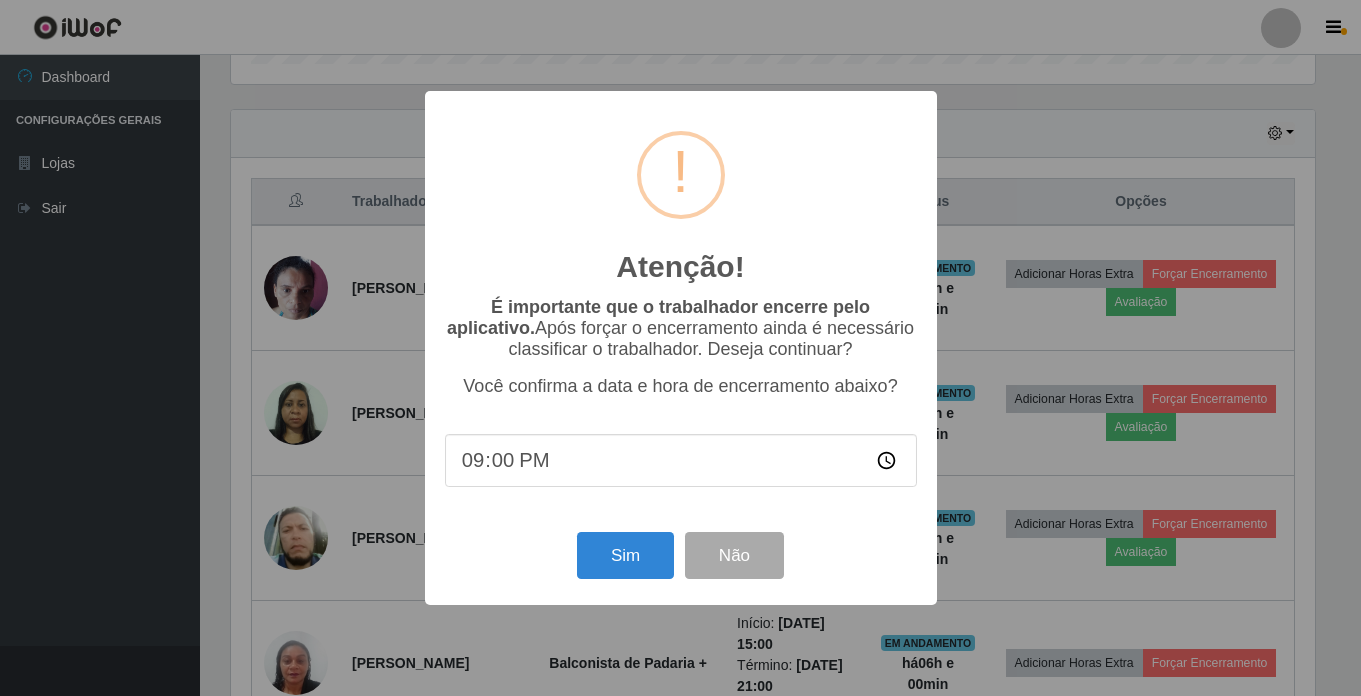 scroll, scrollTop: 999585, scrollLeft: 998911, axis: both 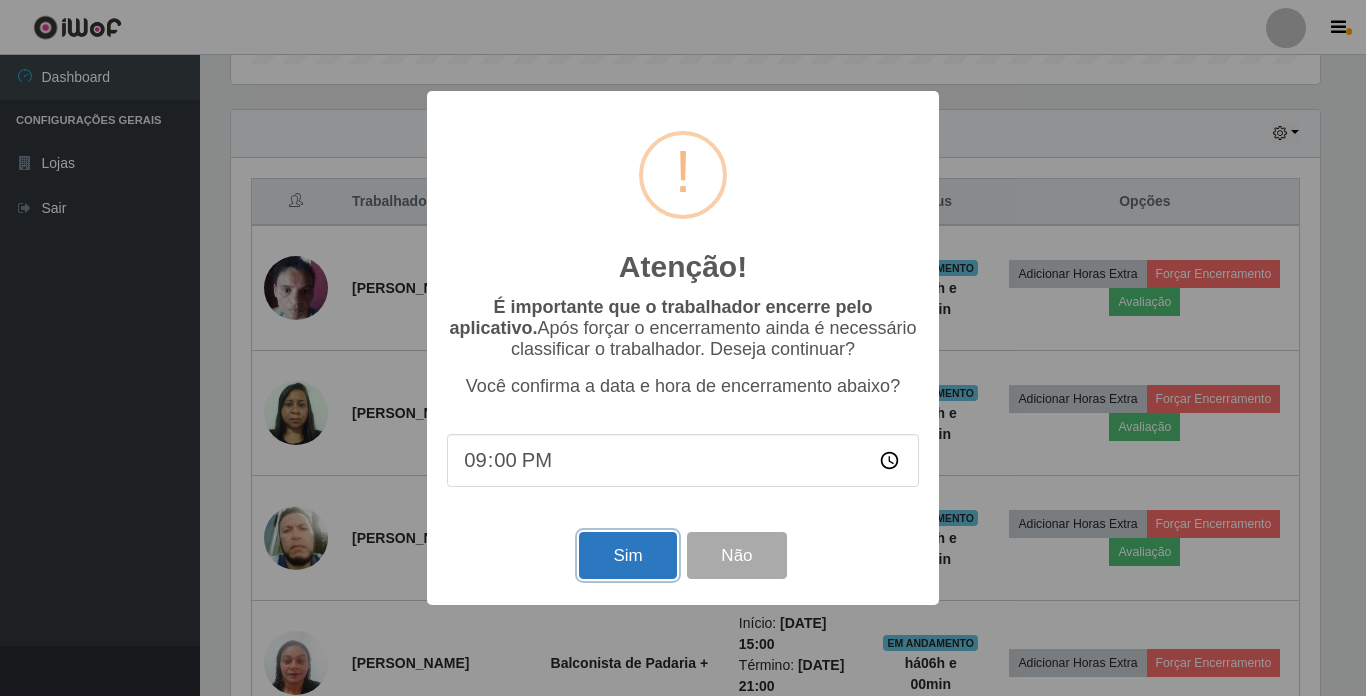 click on "Sim" at bounding box center (627, 555) 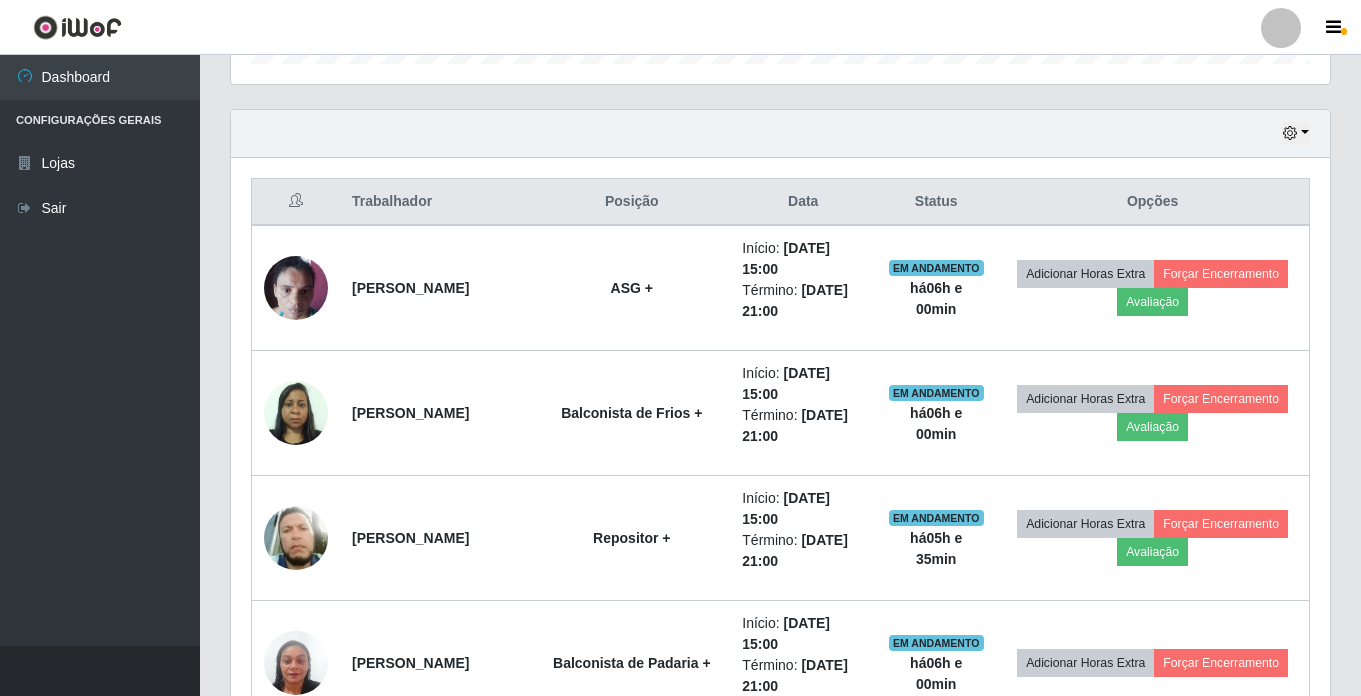 scroll, scrollTop: 999585, scrollLeft: 998901, axis: both 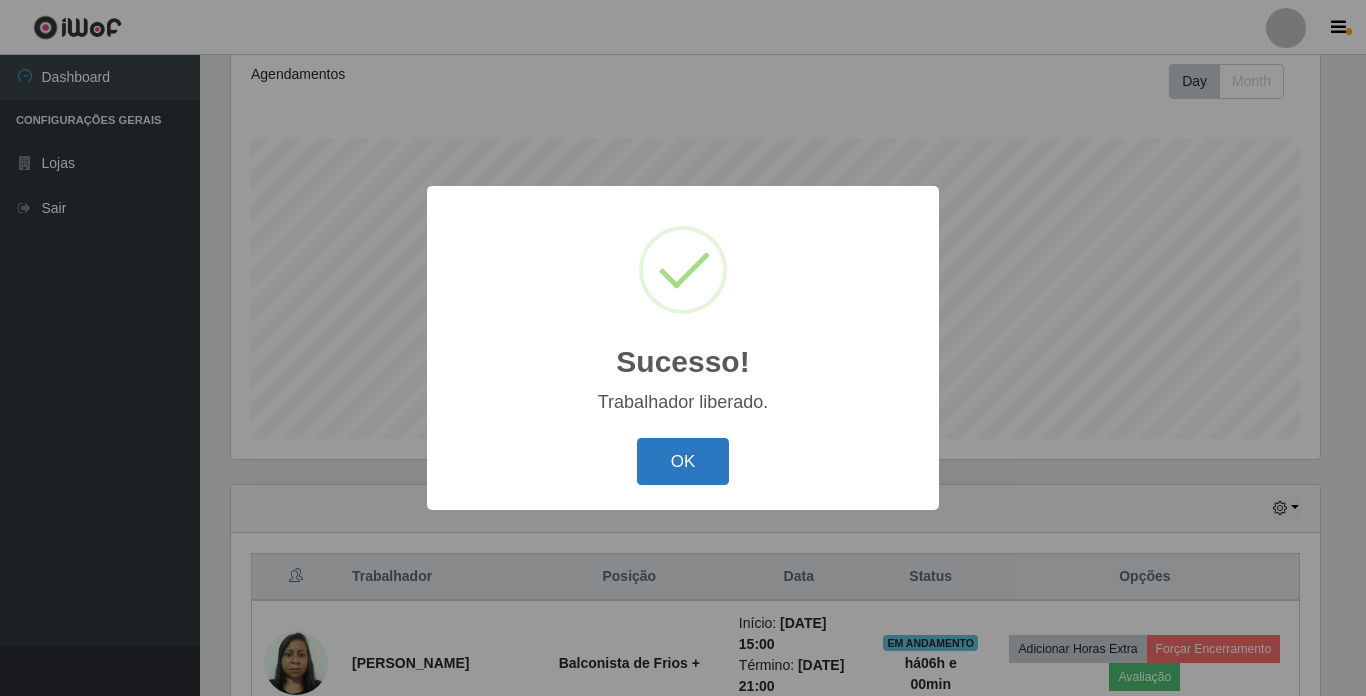 click on "OK" at bounding box center (683, 461) 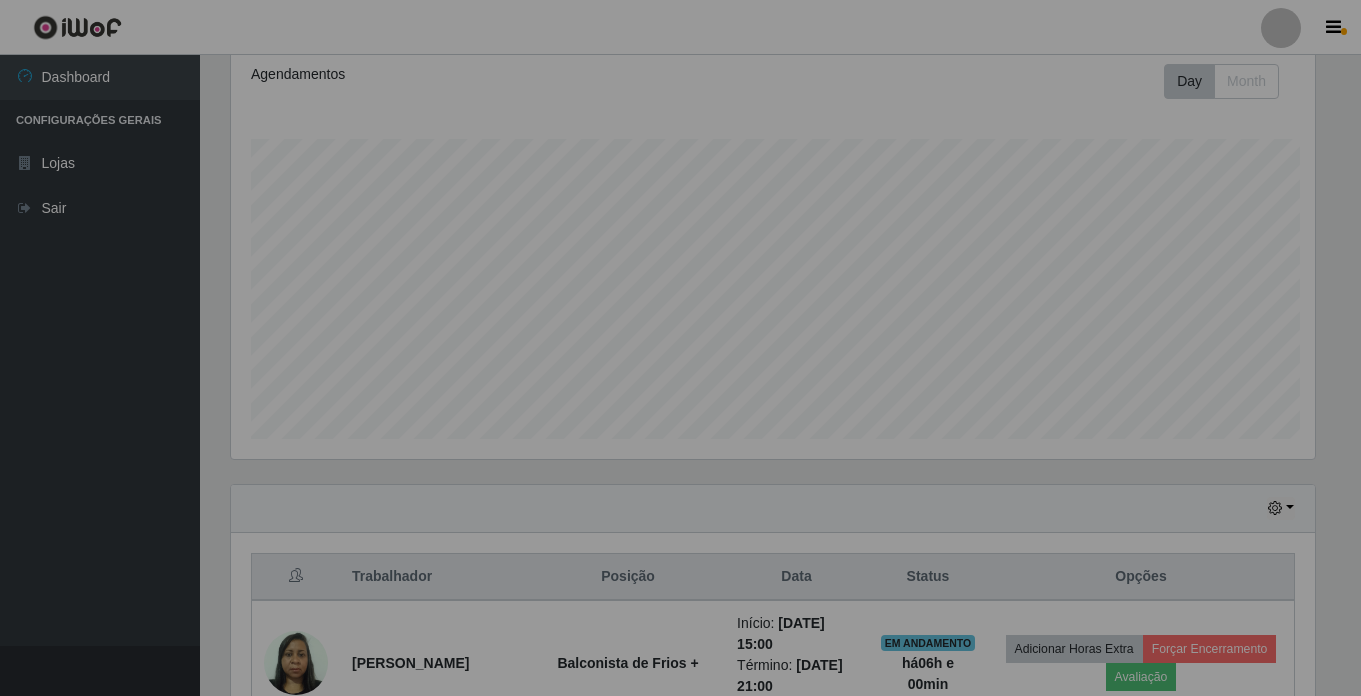scroll, scrollTop: 999585, scrollLeft: 998901, axis: both 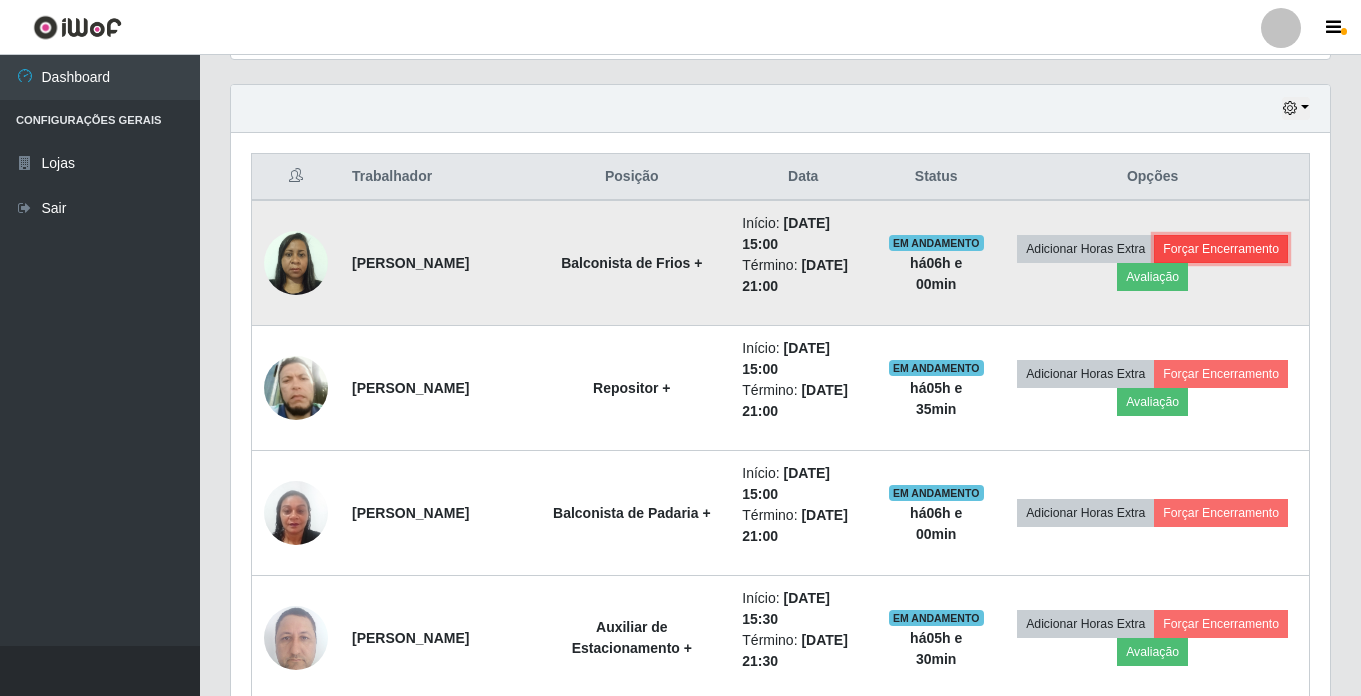 click on "Forçar Encerramento" at bounding box center [1221, 249] 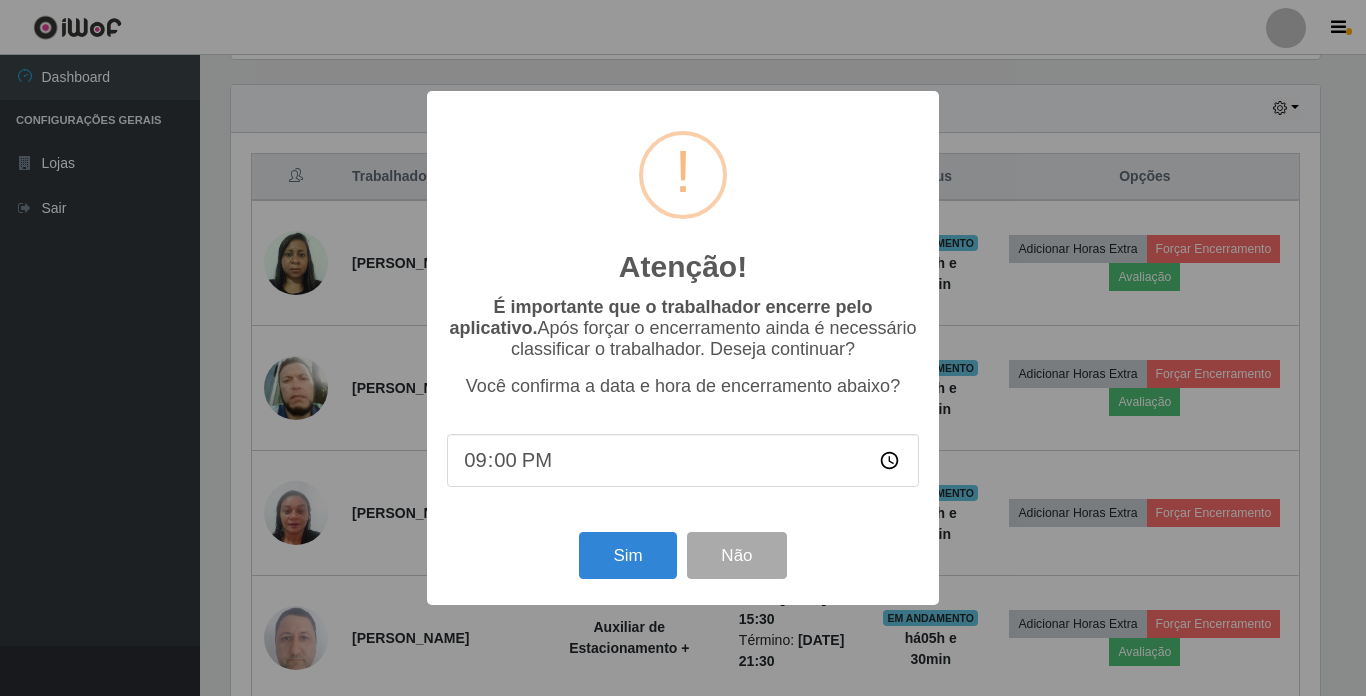 scroll, scrollTop: 999585, scrollLeft: 998911, axis: both 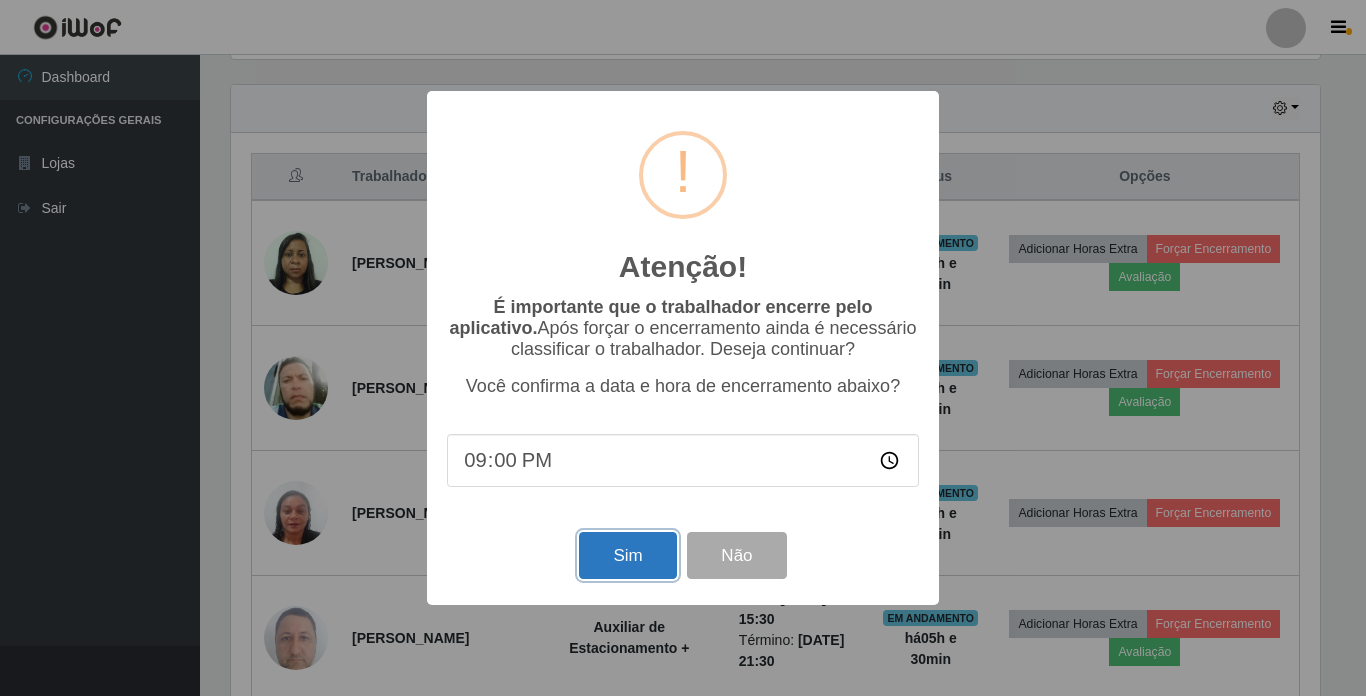 click on "Sim" at bounding box center (627, 555) 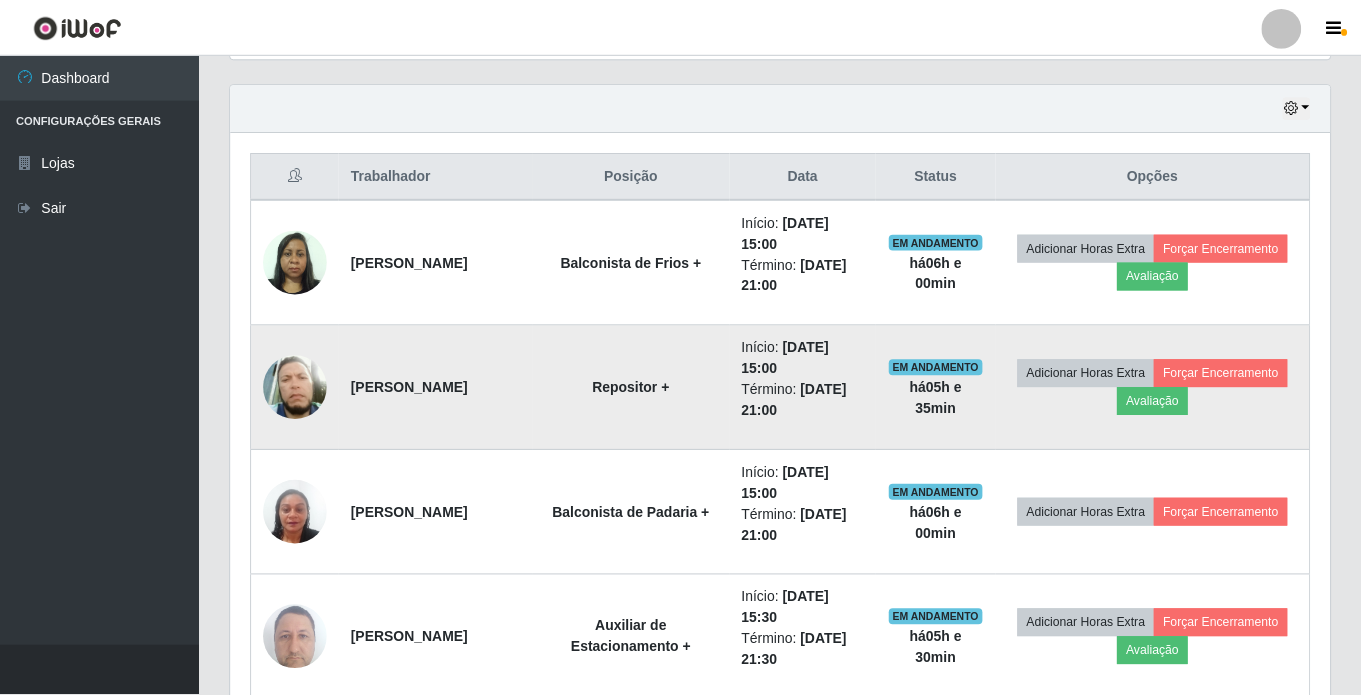 scroll, scrollTop: 999585, scrollLeft: 998901, axis: both 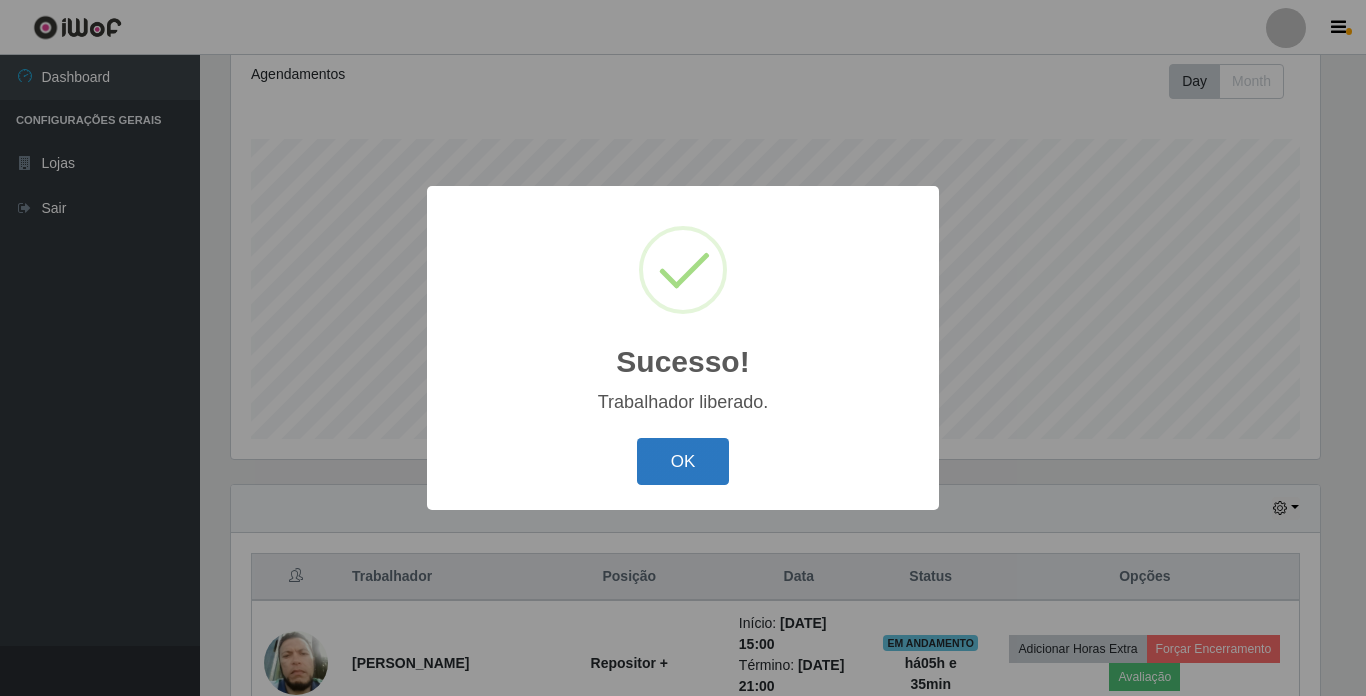 click on "OK" at bounding box center [683, 461] 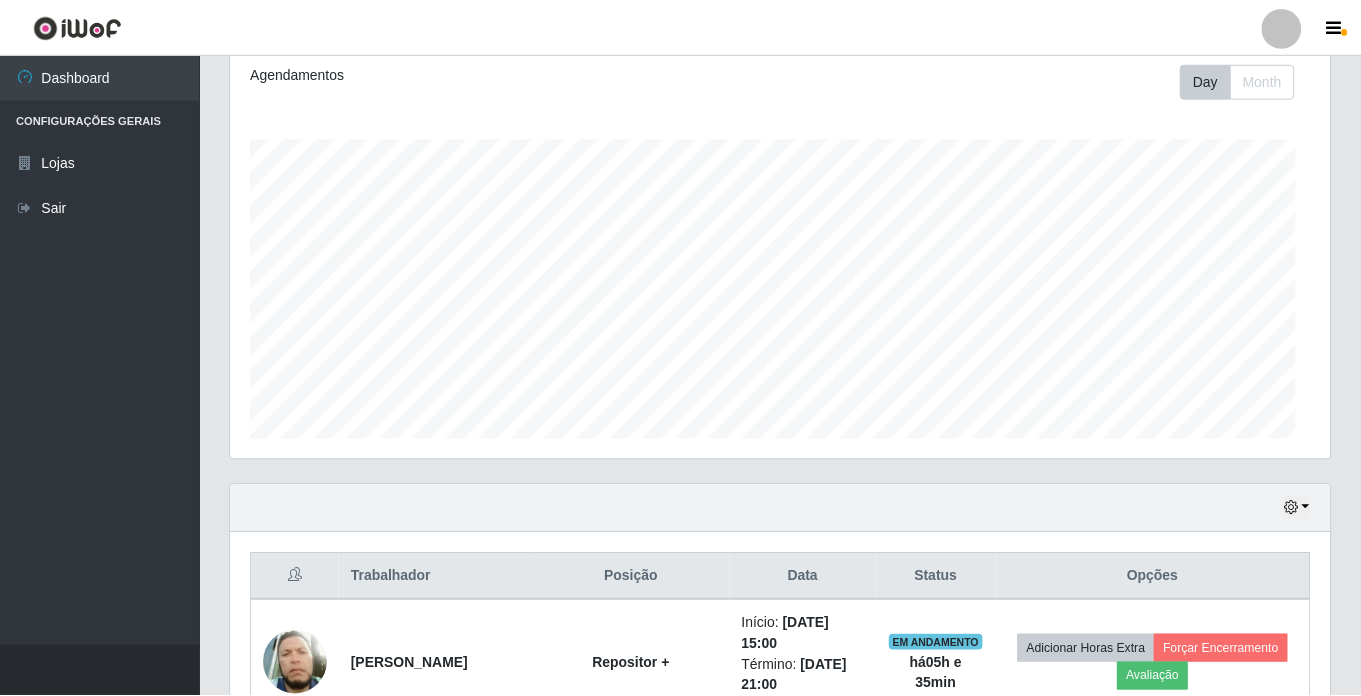 scroll, scrollTop: 999585, scrollLeft: 998901, axis: both 